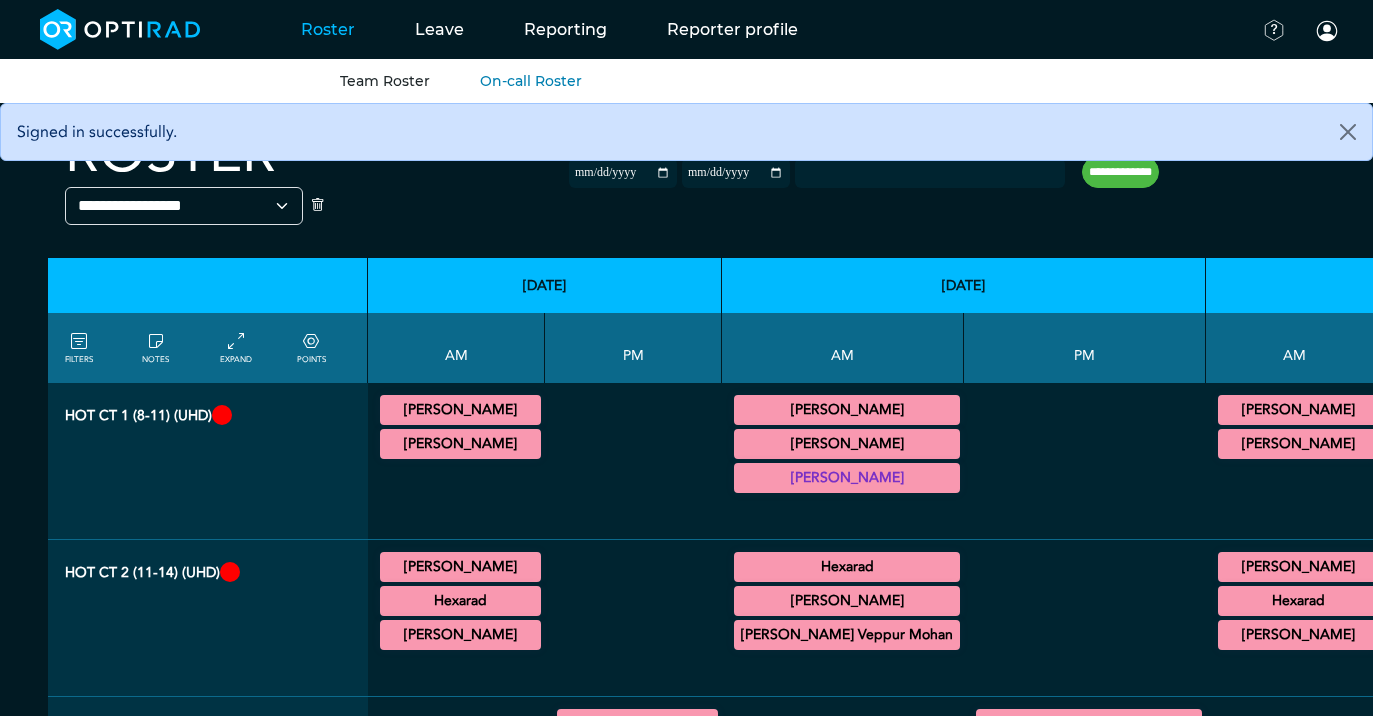 scroll, scrollTop: 0, scrollLeft: 0, axis: both 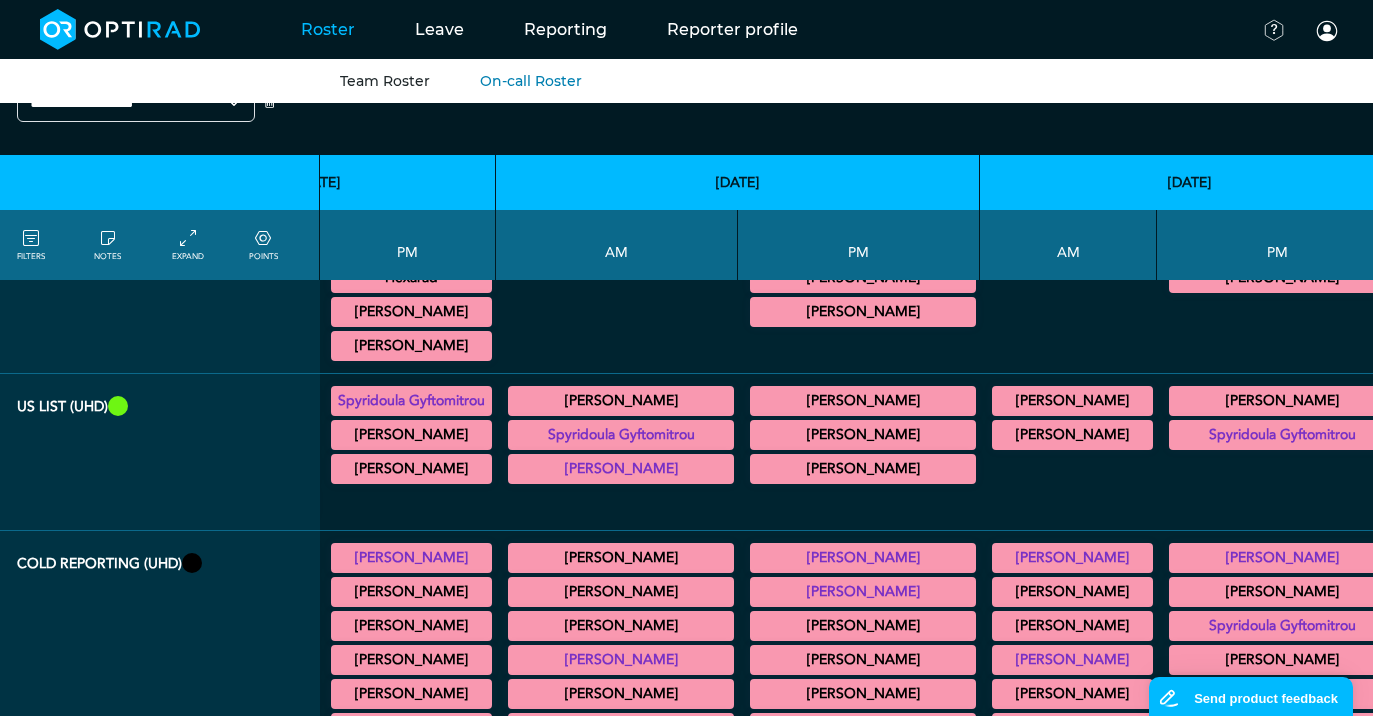 click on "[PERSON_NAME]" at bounding box center (621, 558) 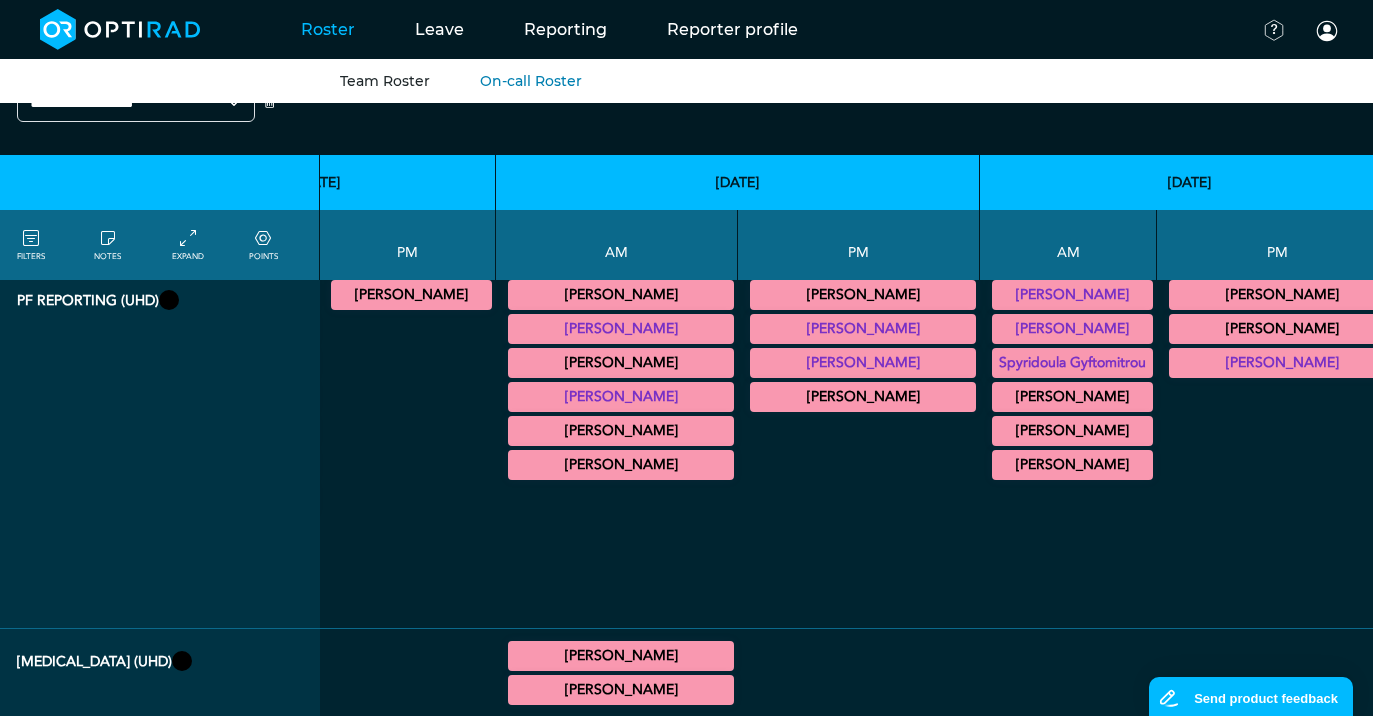 scroll, scrollTop: 1315, scrollLeft: 226, axis: both 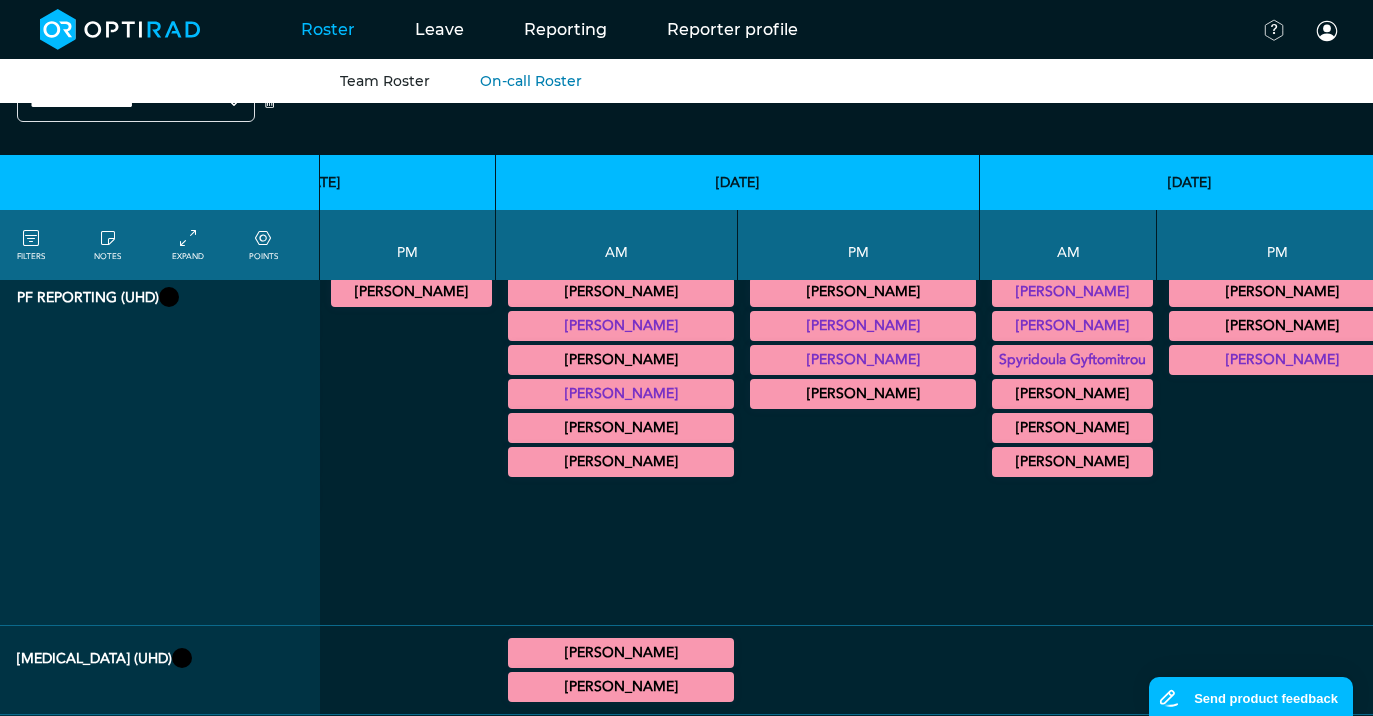 click on "[PERSON_NAME]" at bounding box center [621, 653] 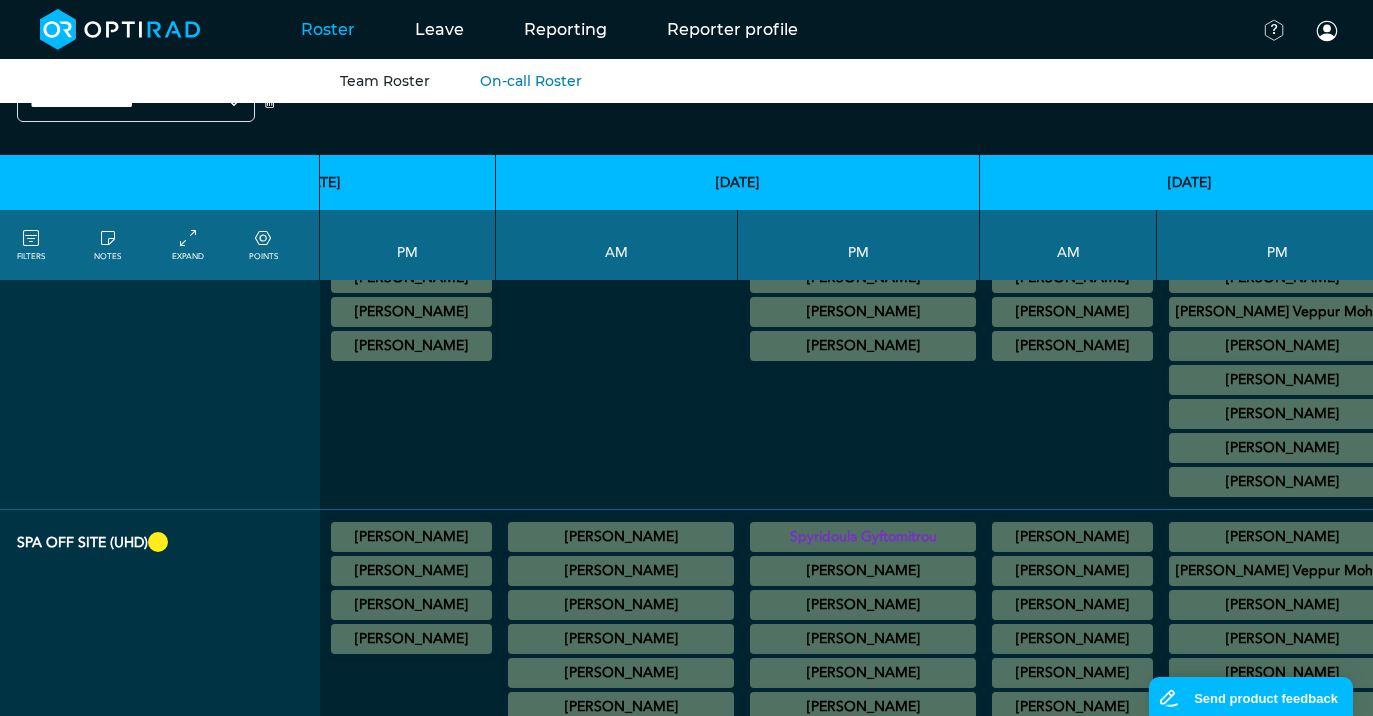 scroll, scrollTop: 2001, scrollLeft: 226, axis: both 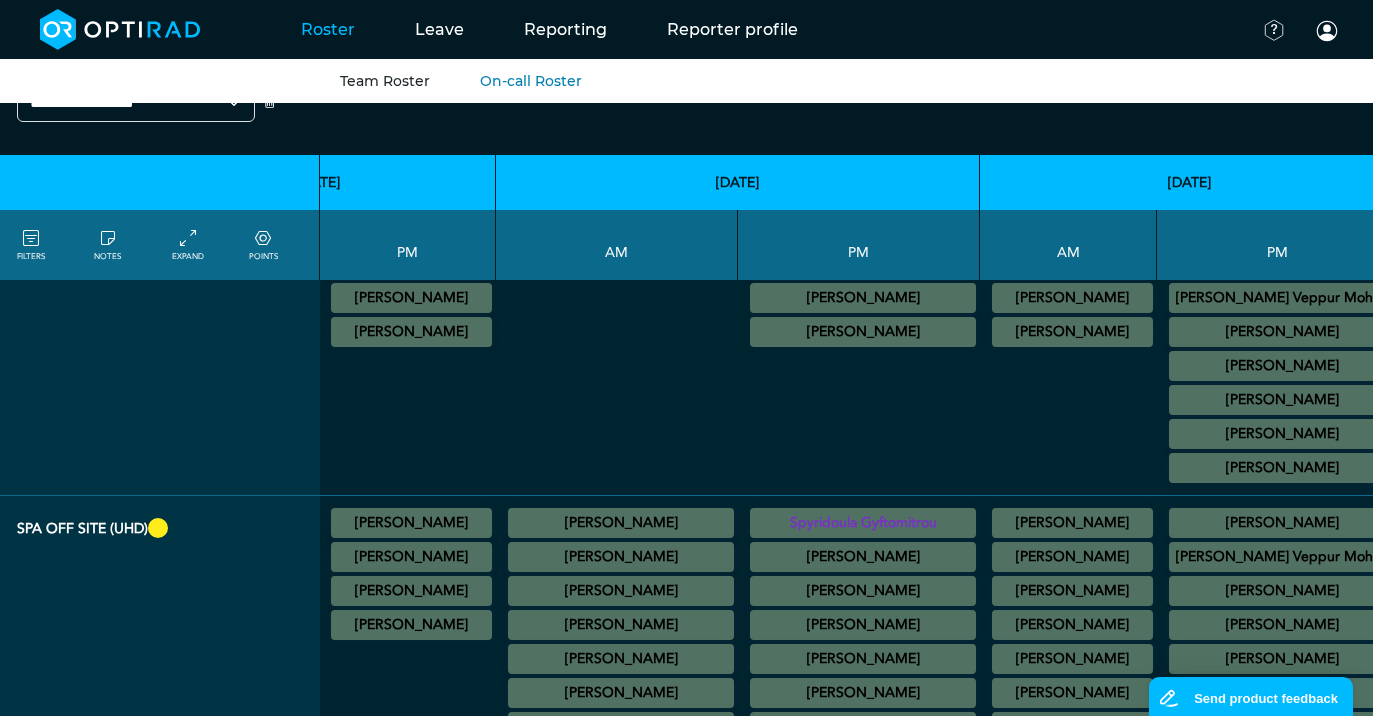 click on "[PERSON_NAME]" at bounding box center (621, 557) 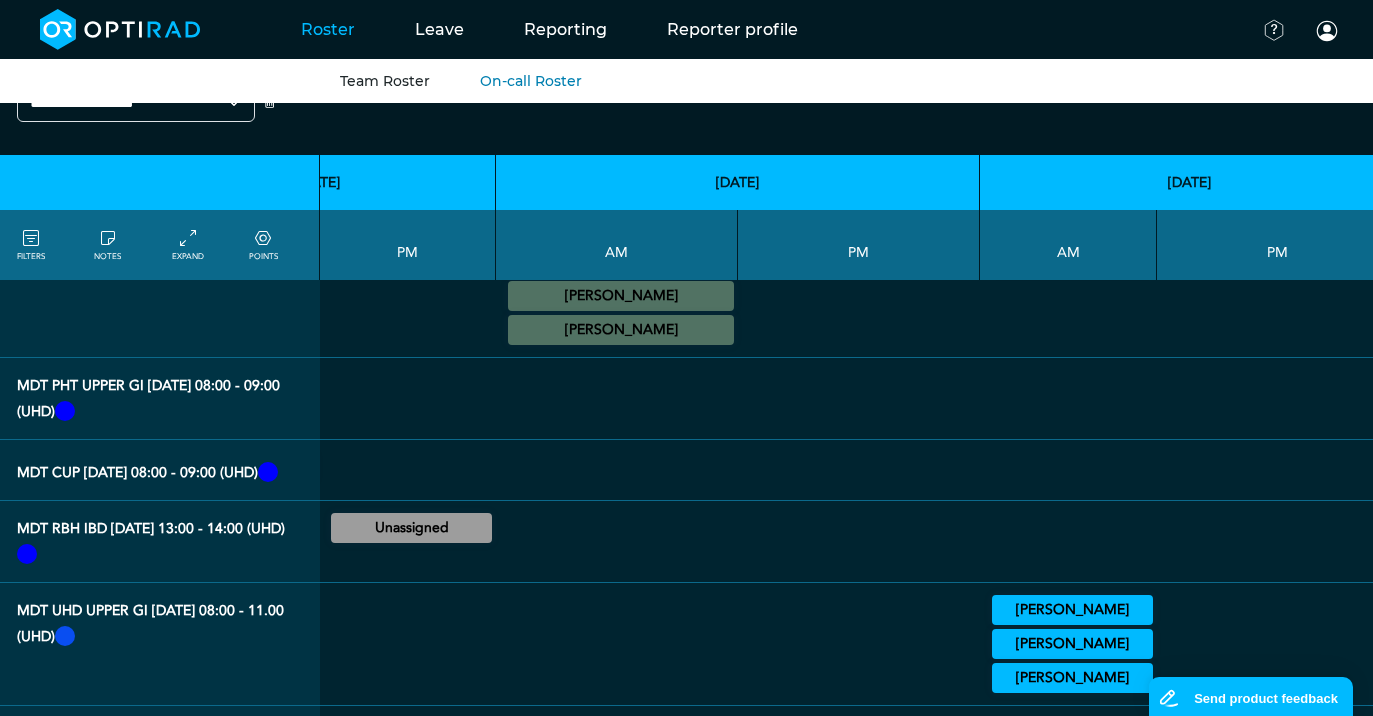 scroll, scrollTop: 2642, scrollLeft: 226, axis: both 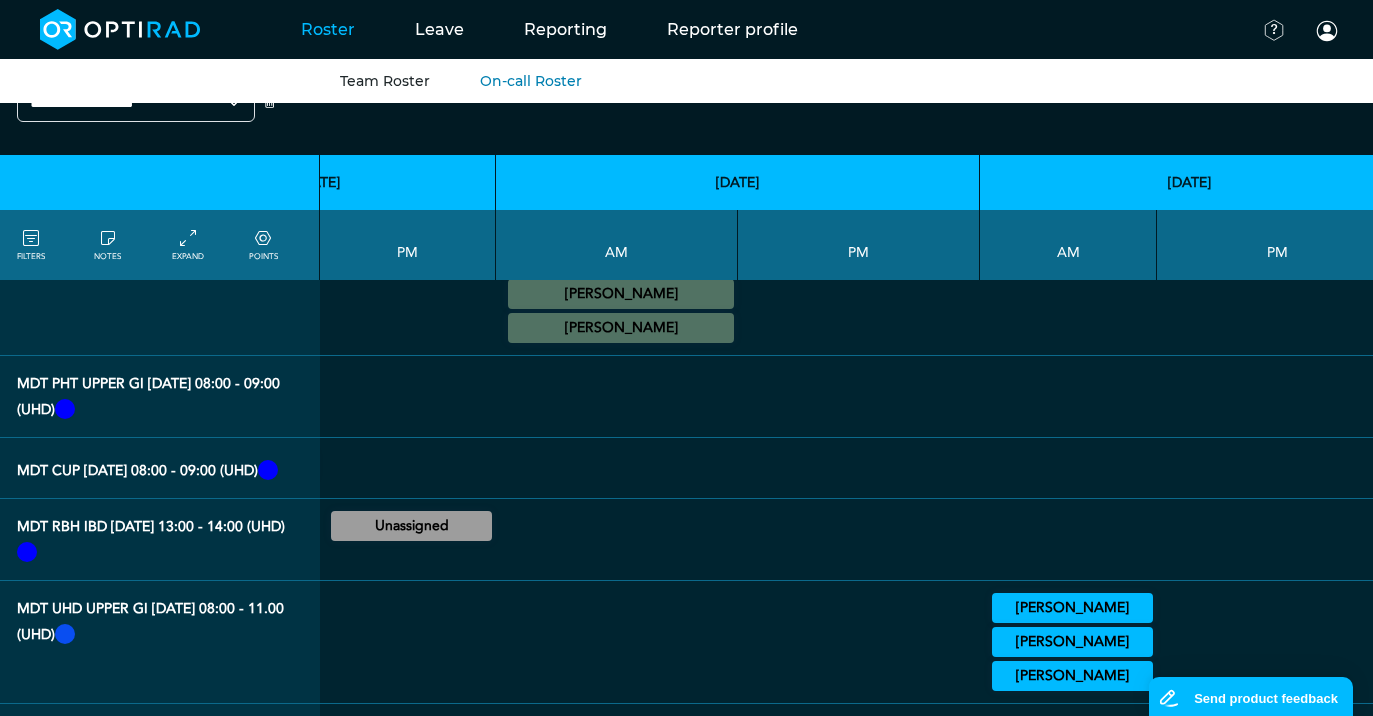 click on "[PERSON_NAME]" at bounding box center [1072, 608] 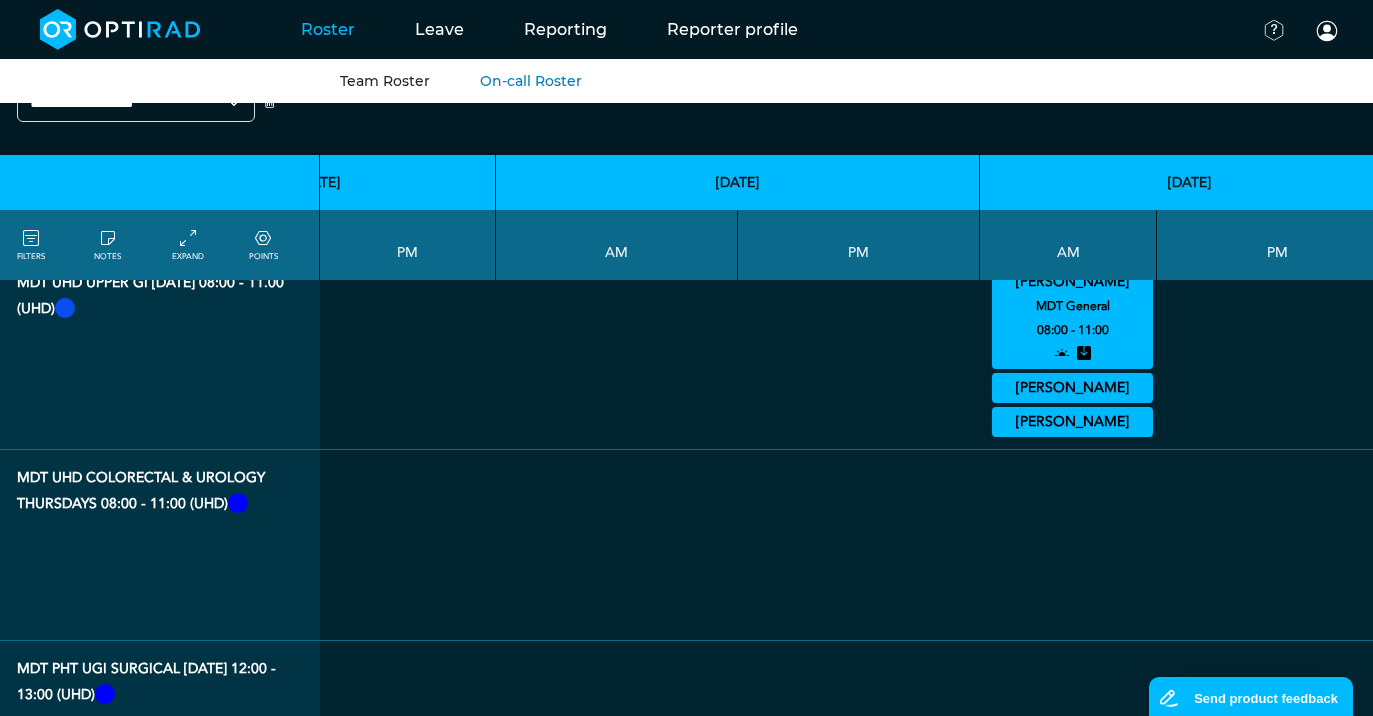 scroll, scrollTop: 2970, scrollLeft: 226, axis: both 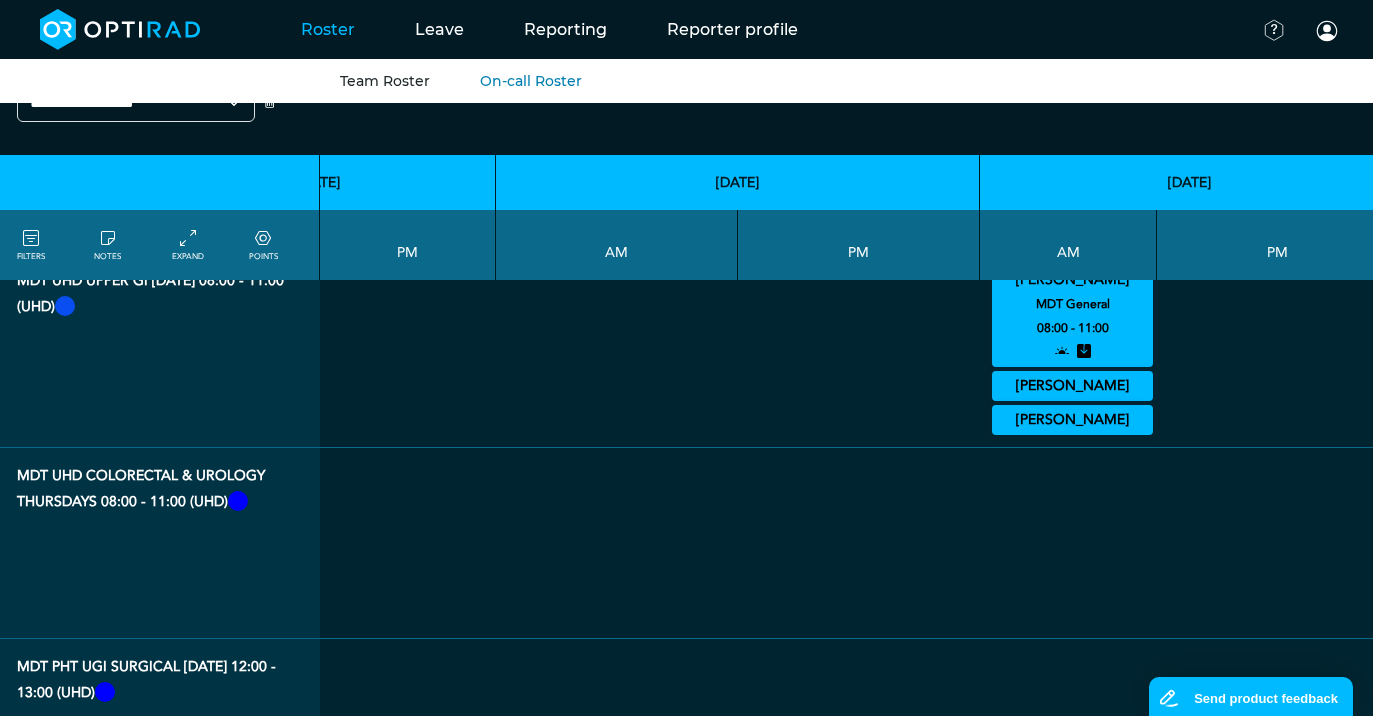 click on "[PERSON_NAME]" at bounding box center [863, 789] 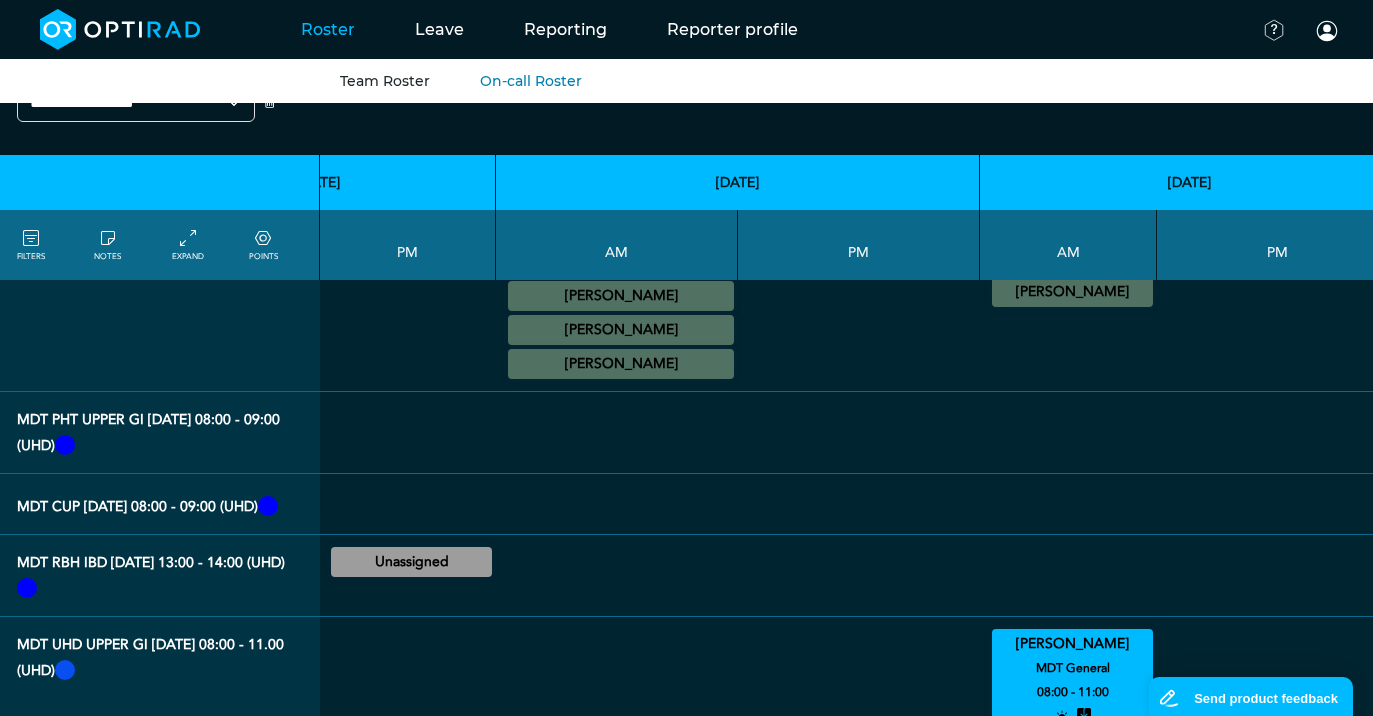 scroll, scrollTop: 2632, scrollLeft: 226, axis: both 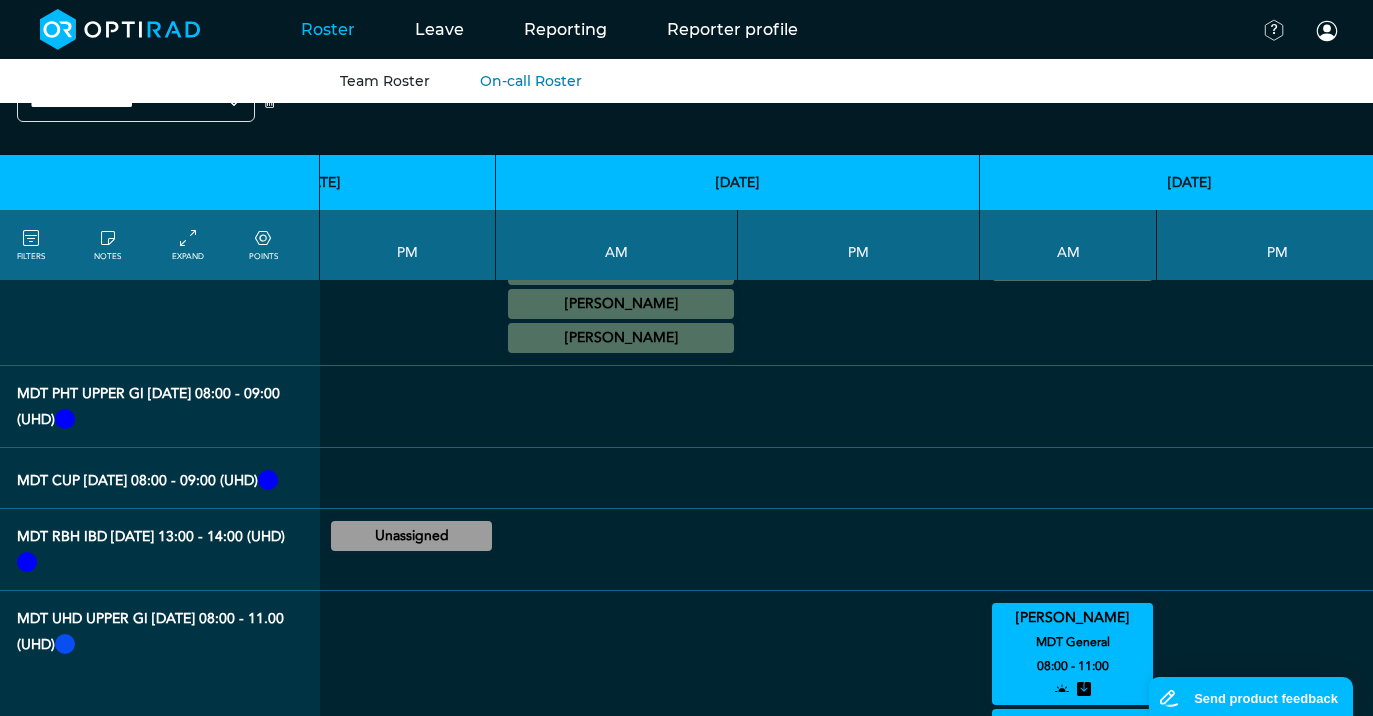 click on "[PERSON_NAME]" at bounding box center (1072, 758) 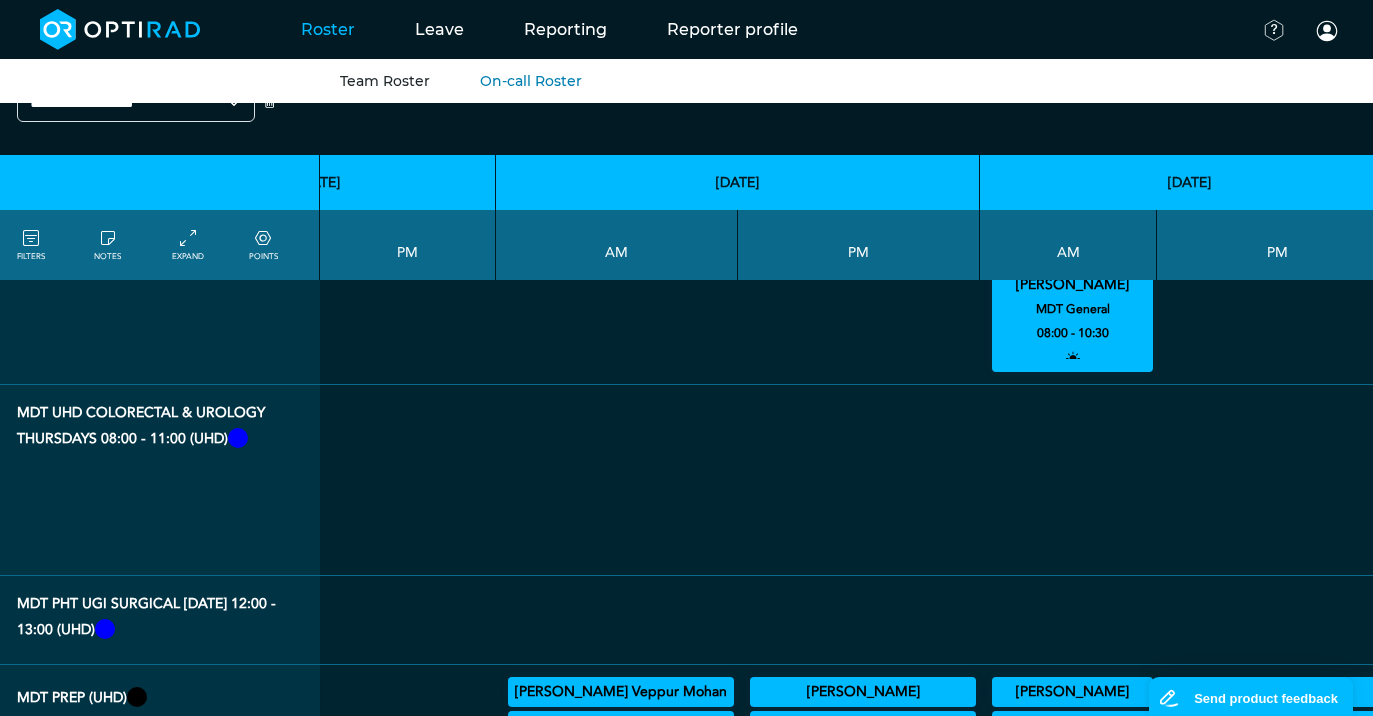 scroll, scrollTop: 3108, scrollLeft: 226, axis: both 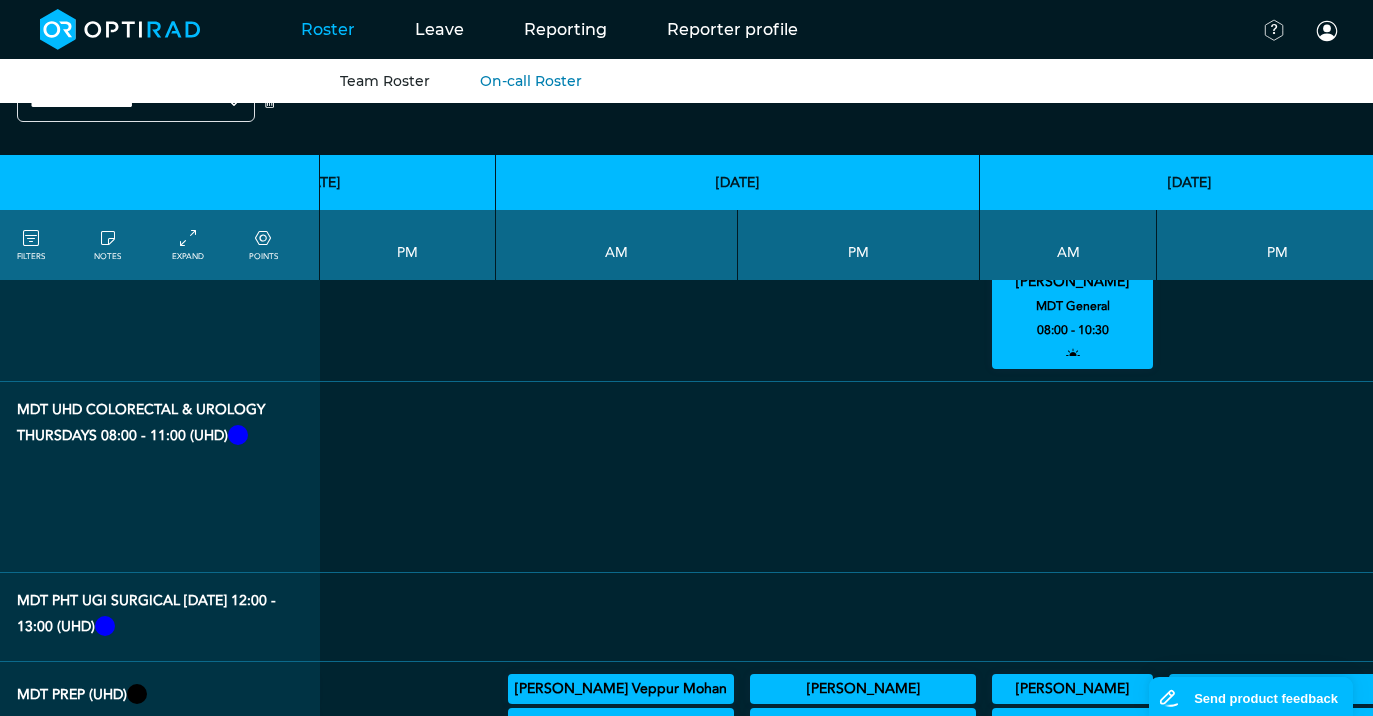 click on "[PERSON_NAME]" at bounding box center [1072, 689] 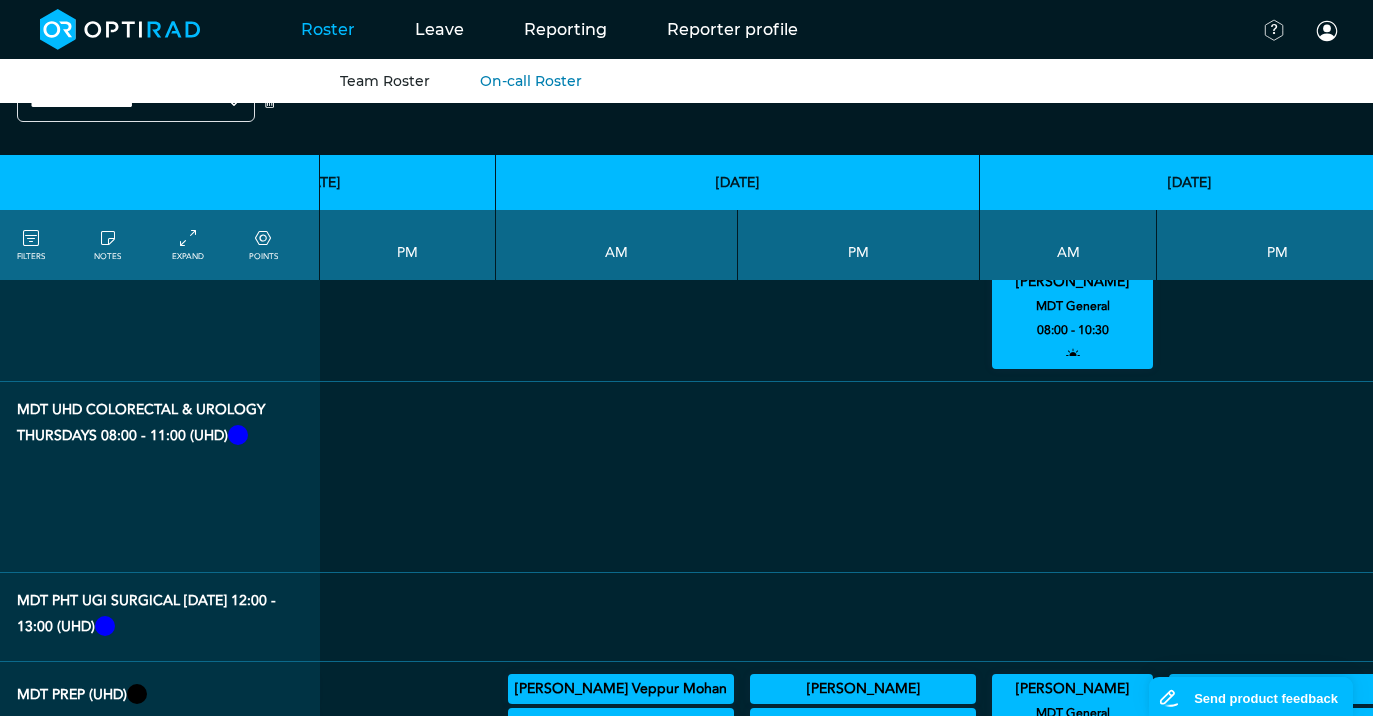 click on "[PERSON_NAME]" at bounding box center (1282, 689) 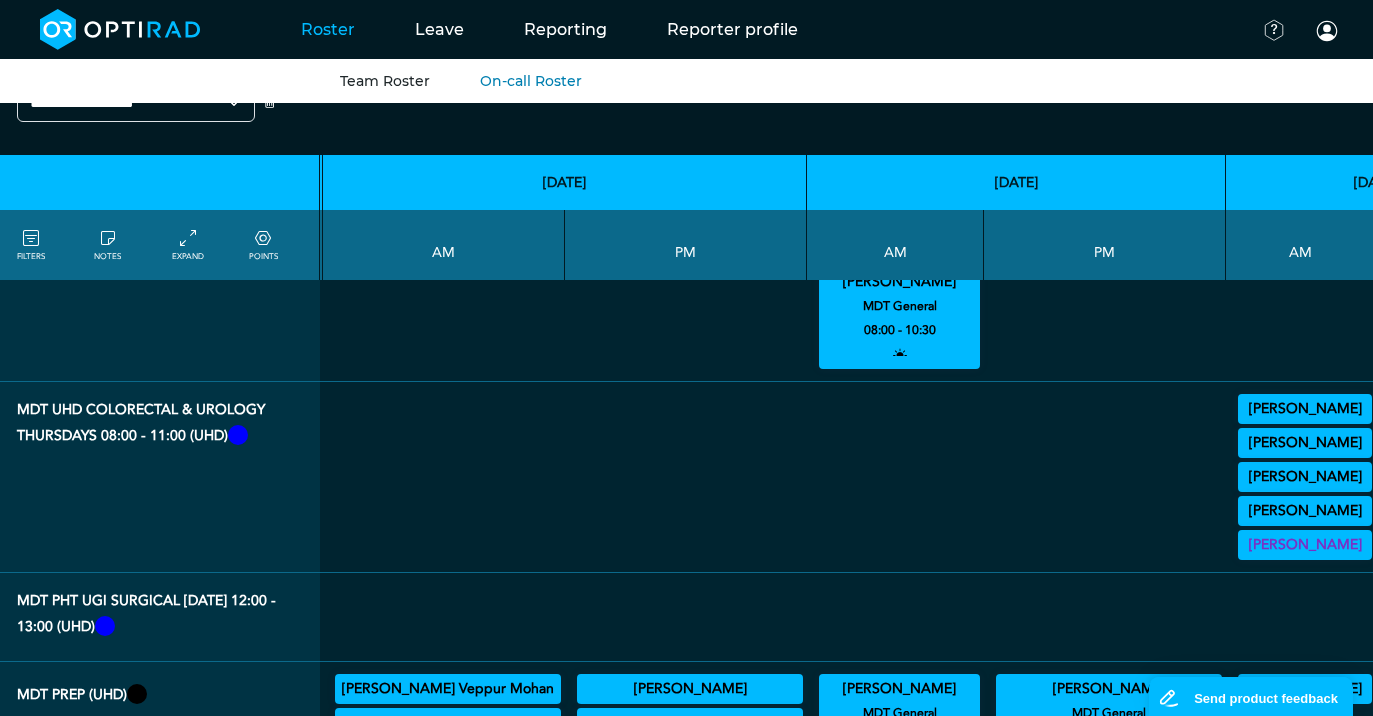 scroll, scrollTop: 3108, scrollLeft: 418, axis: both 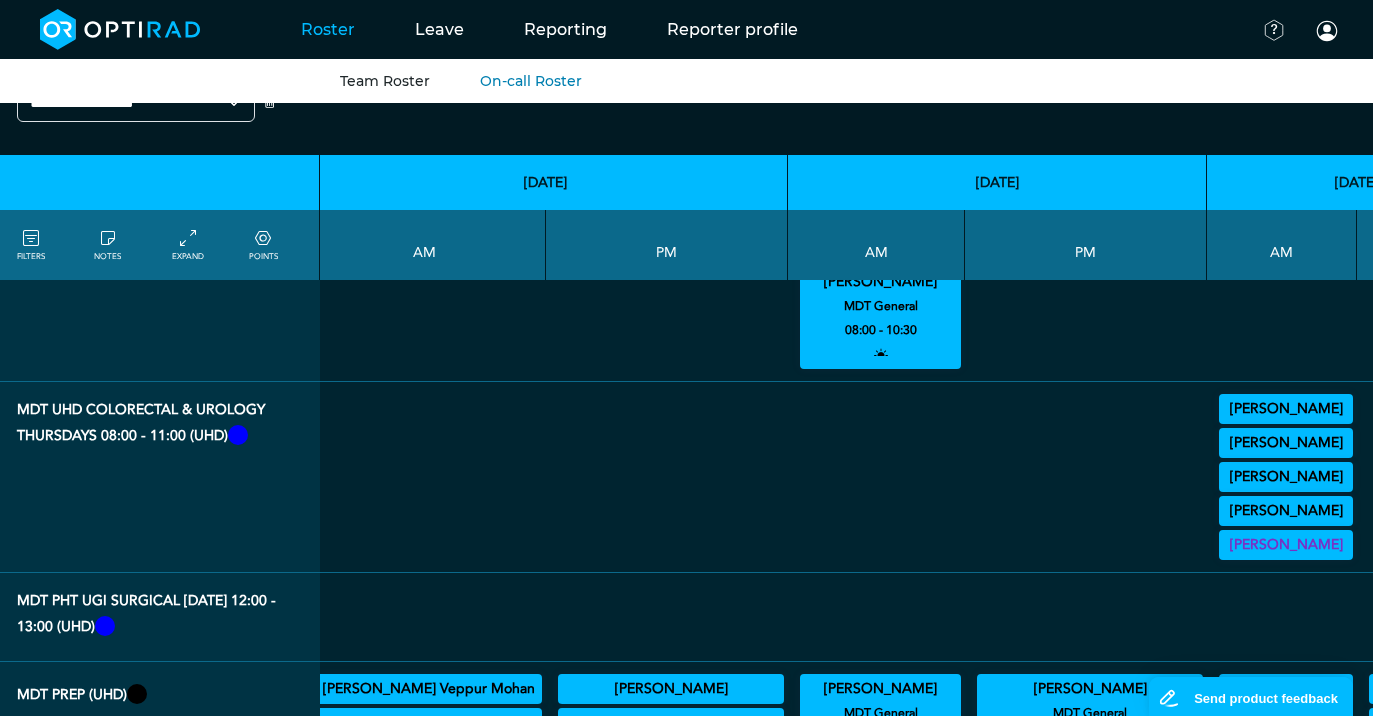 click on "[PERSON_NAME]" at bounding box center [1090, 795] 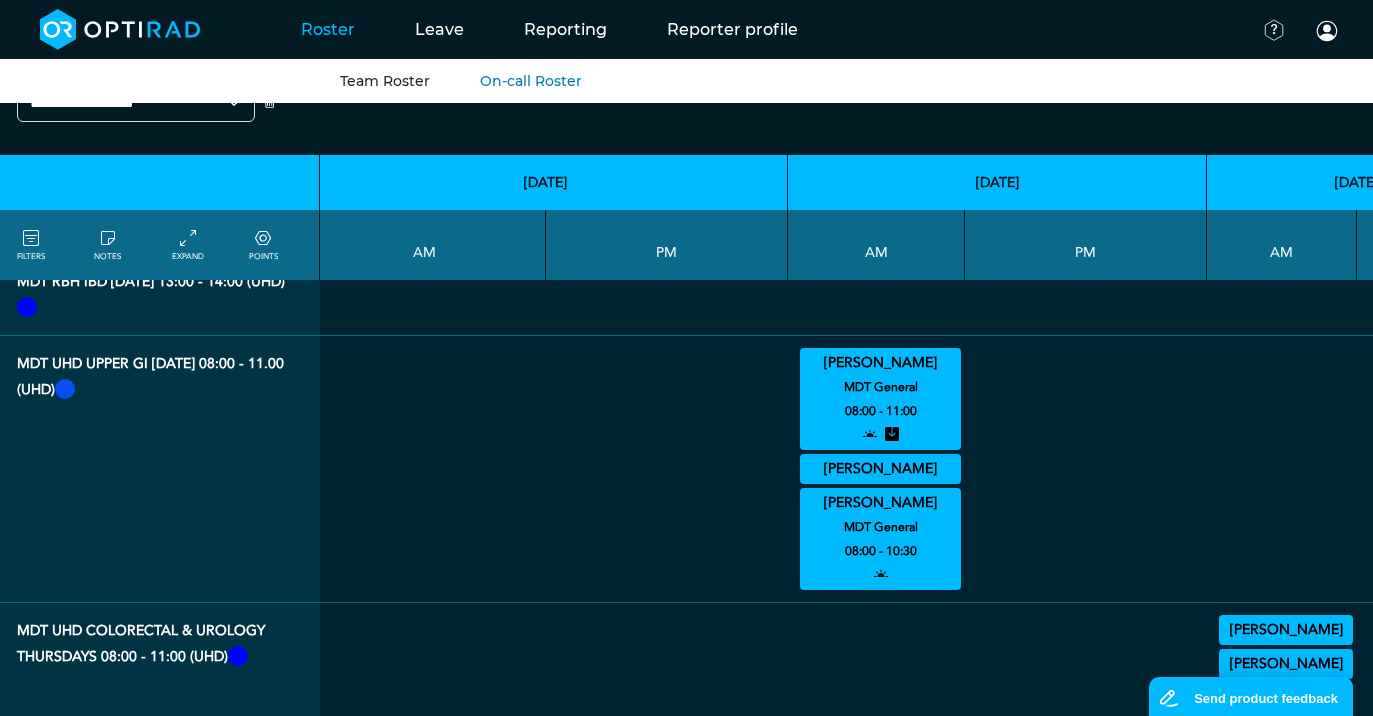 scroll, scrollTop: 2845, scrollLeft: 418, axis: both 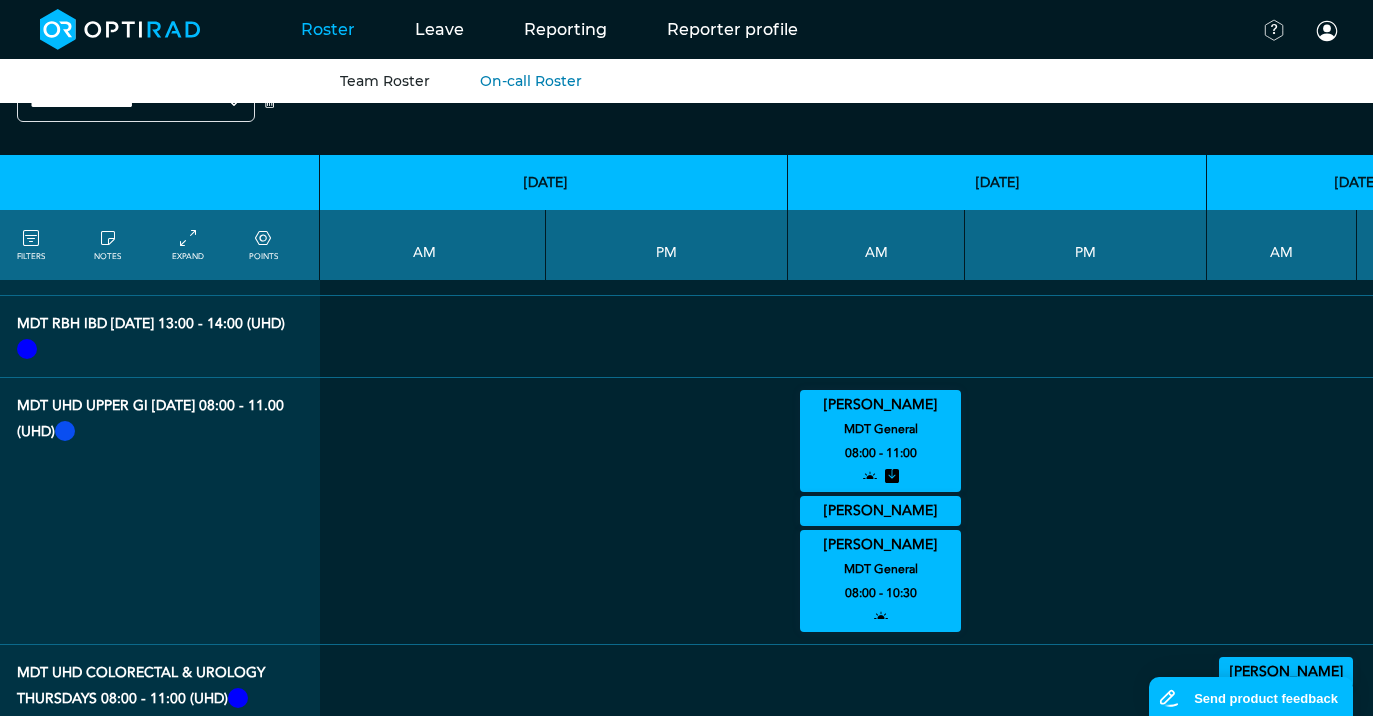 click on "[PERSON_NAME]" at bounding box center [1286, 672] 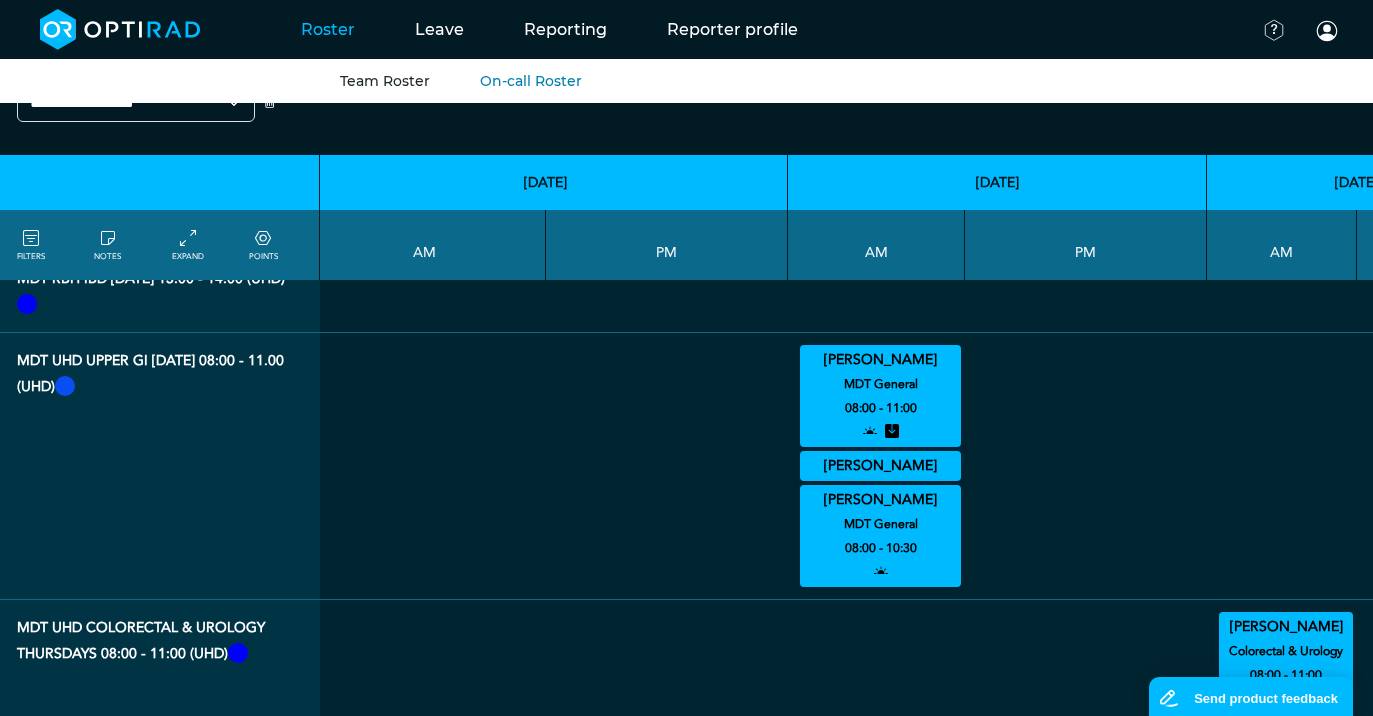 scroll, scrollTop: 2919, scrollLeft: 418, axis: both 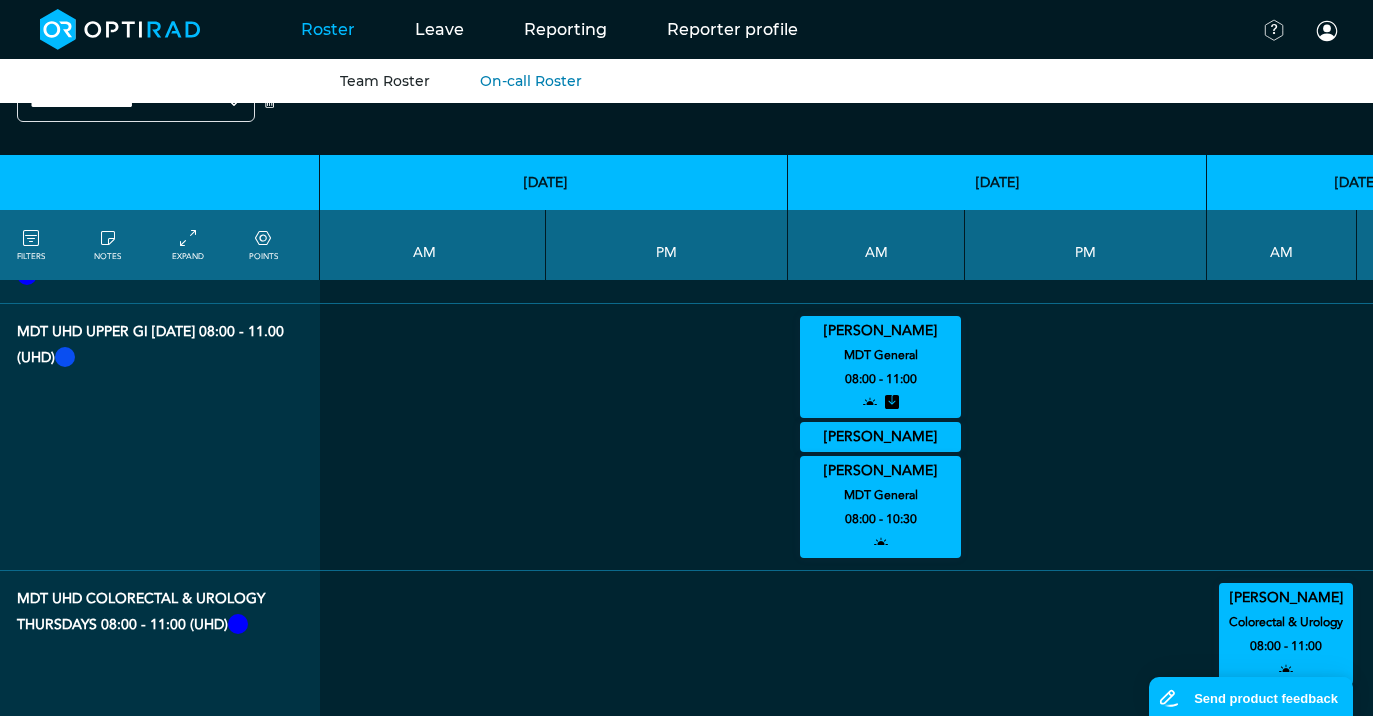 click on "[PERSON_NAME]" at bounding box center [1286, 772] 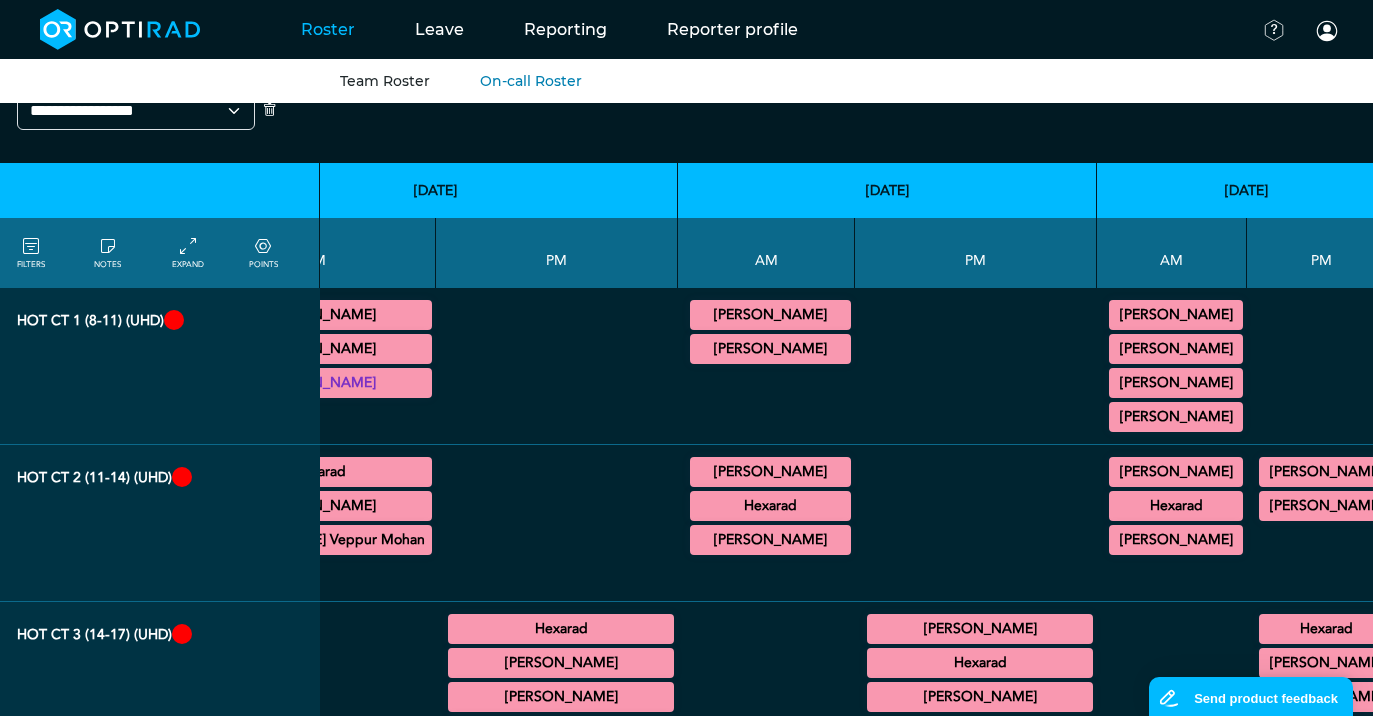 scroll, scrollTop: 0, scrollLeft: 528, axis: horizontal 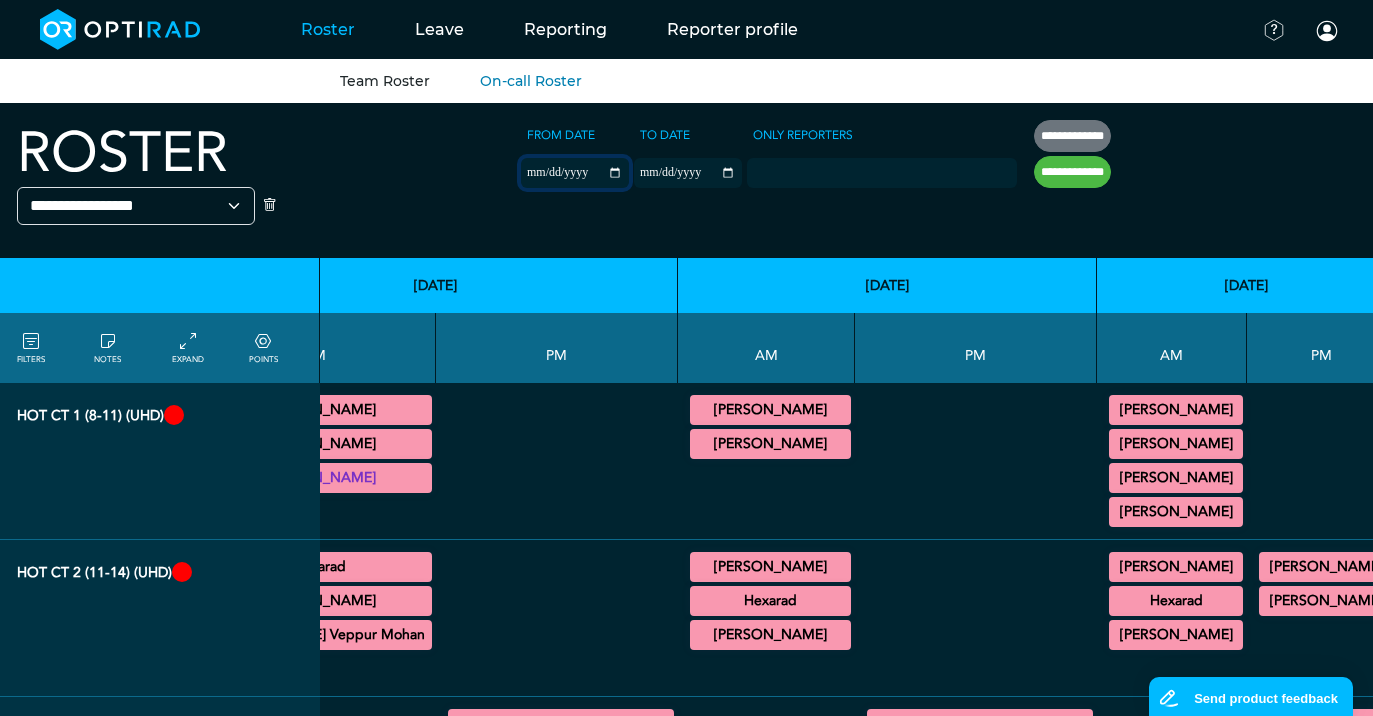 click on "**********" at bounding box center [575, 173] 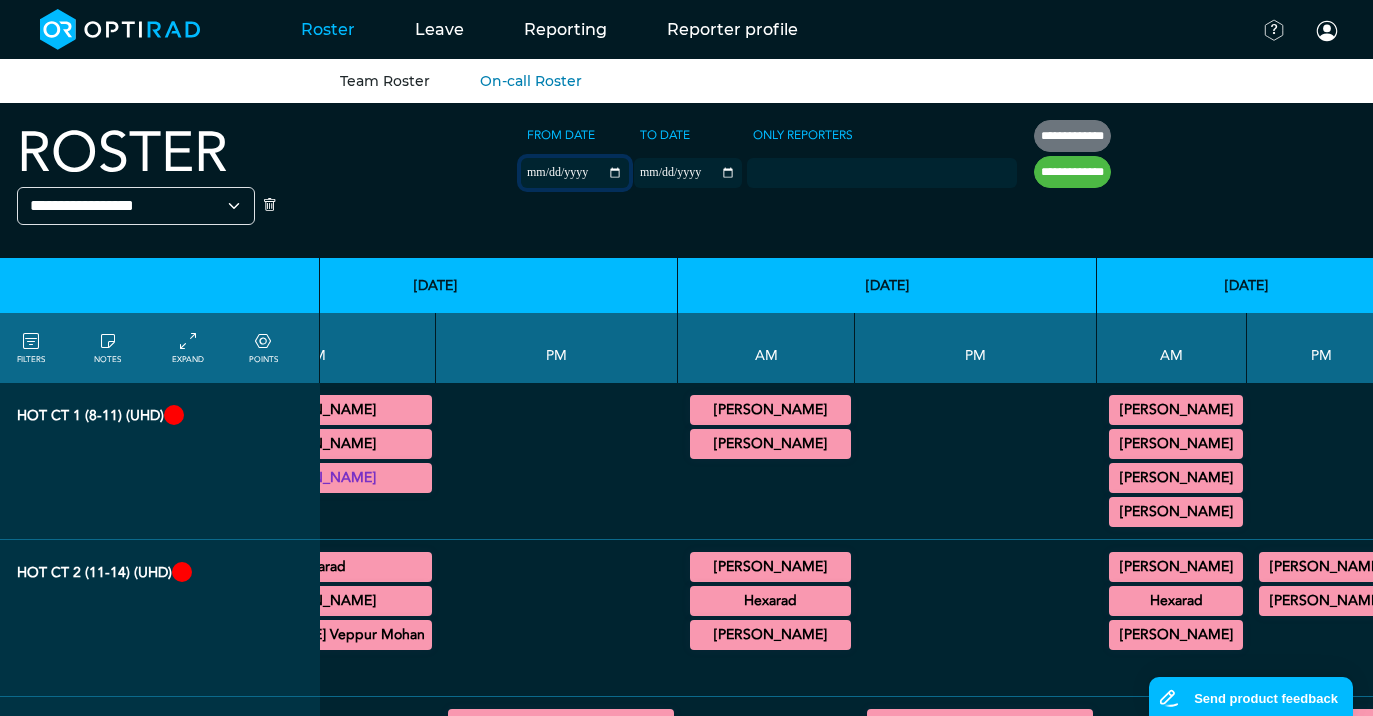 type on "**********" 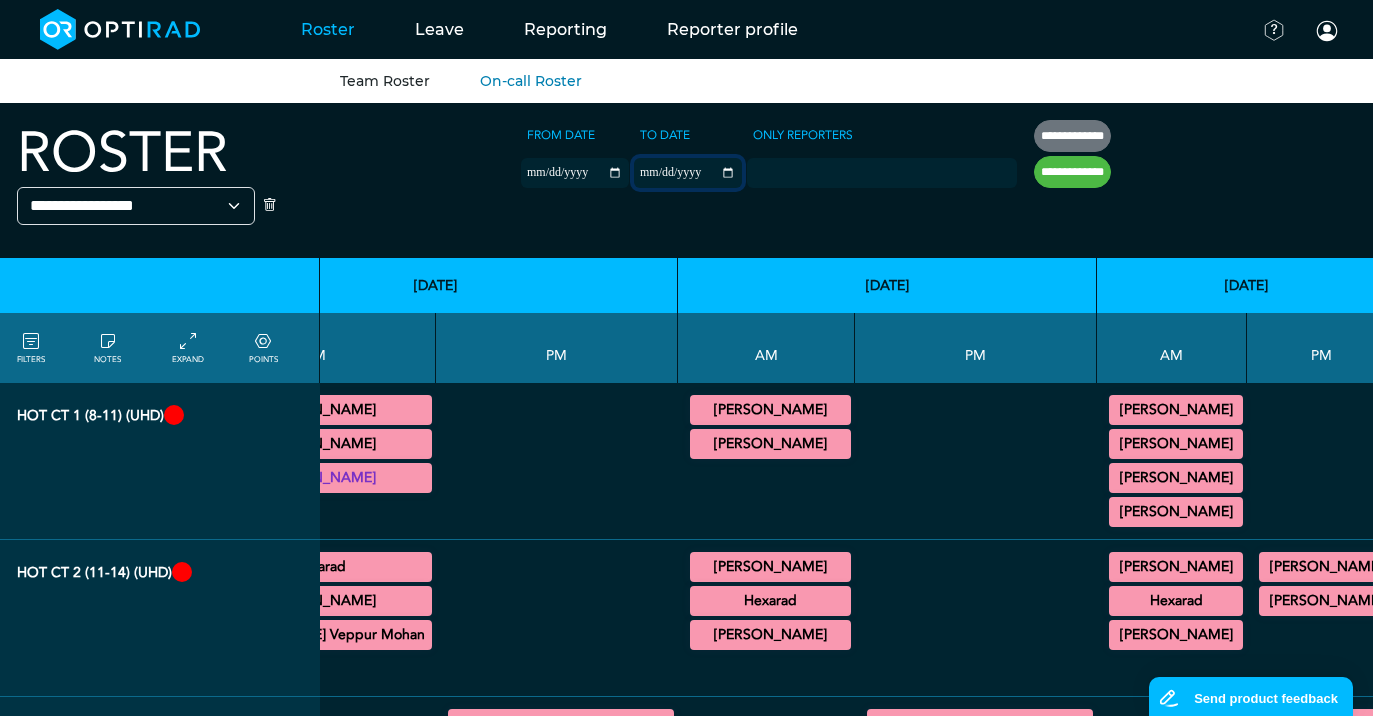 click on "**********" at bounding box center [688, 173] 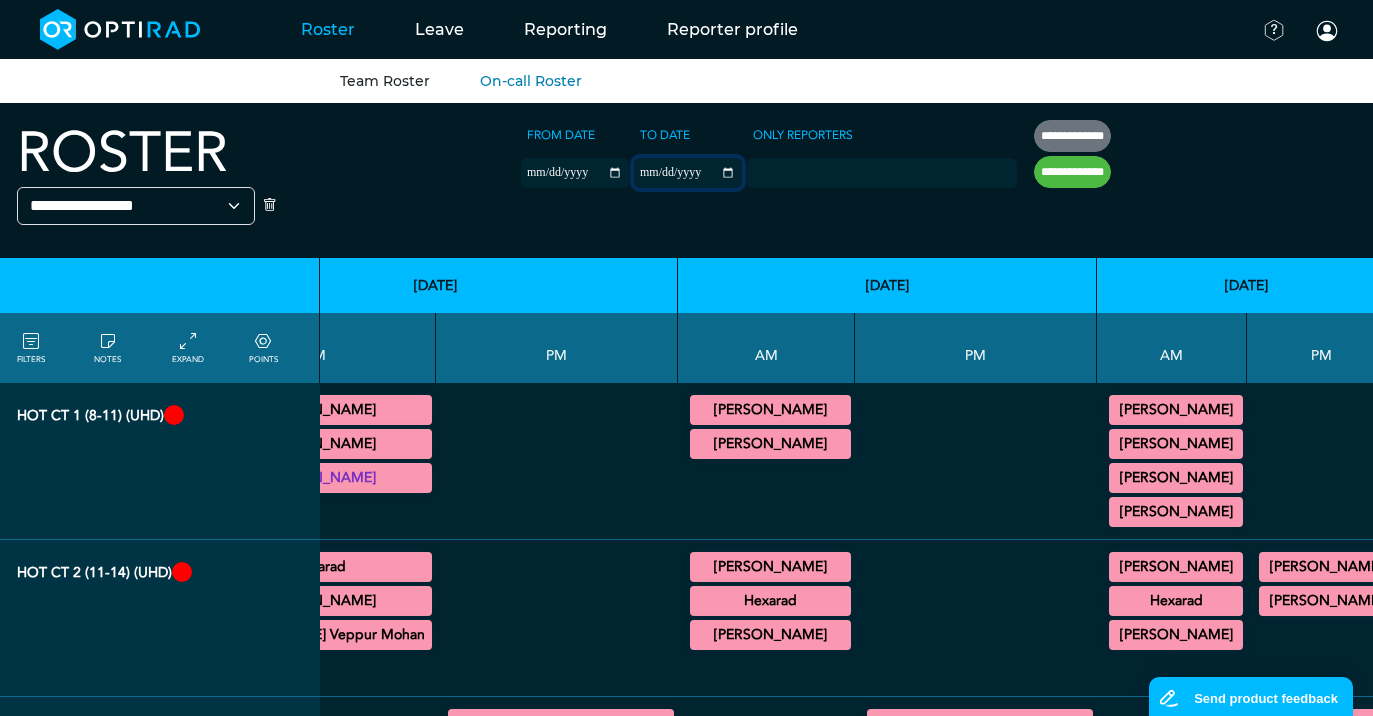 type on "**********" 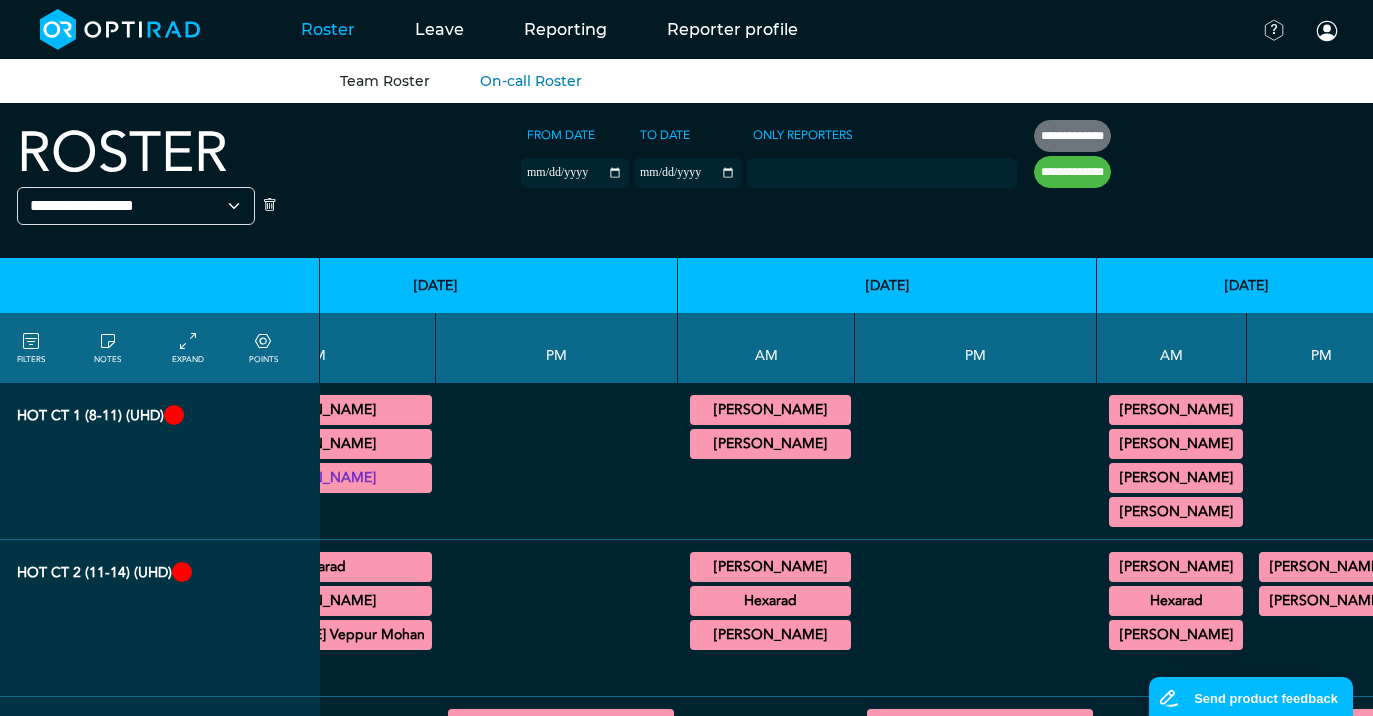 click on "**********" at bounding box center (1072, 172) 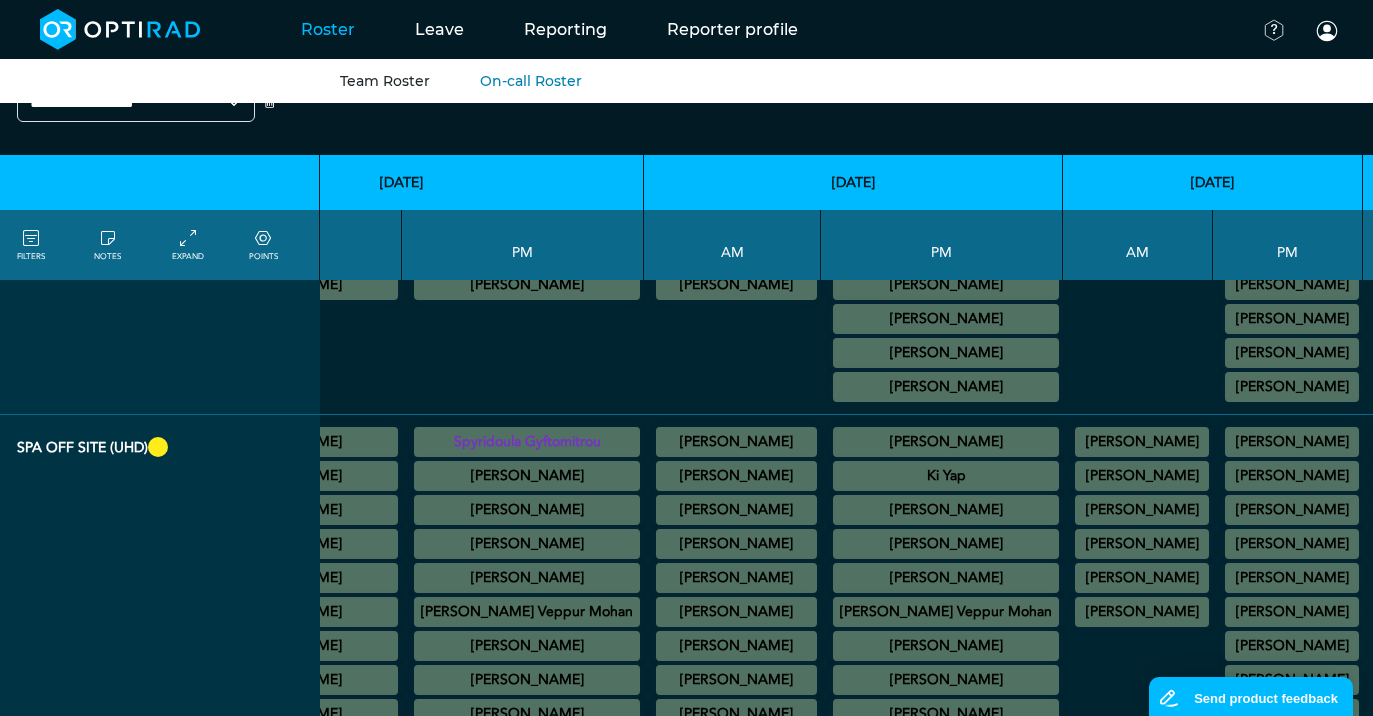 scroll, scrollTop: 2090, scrollLeft: 692, axis: both 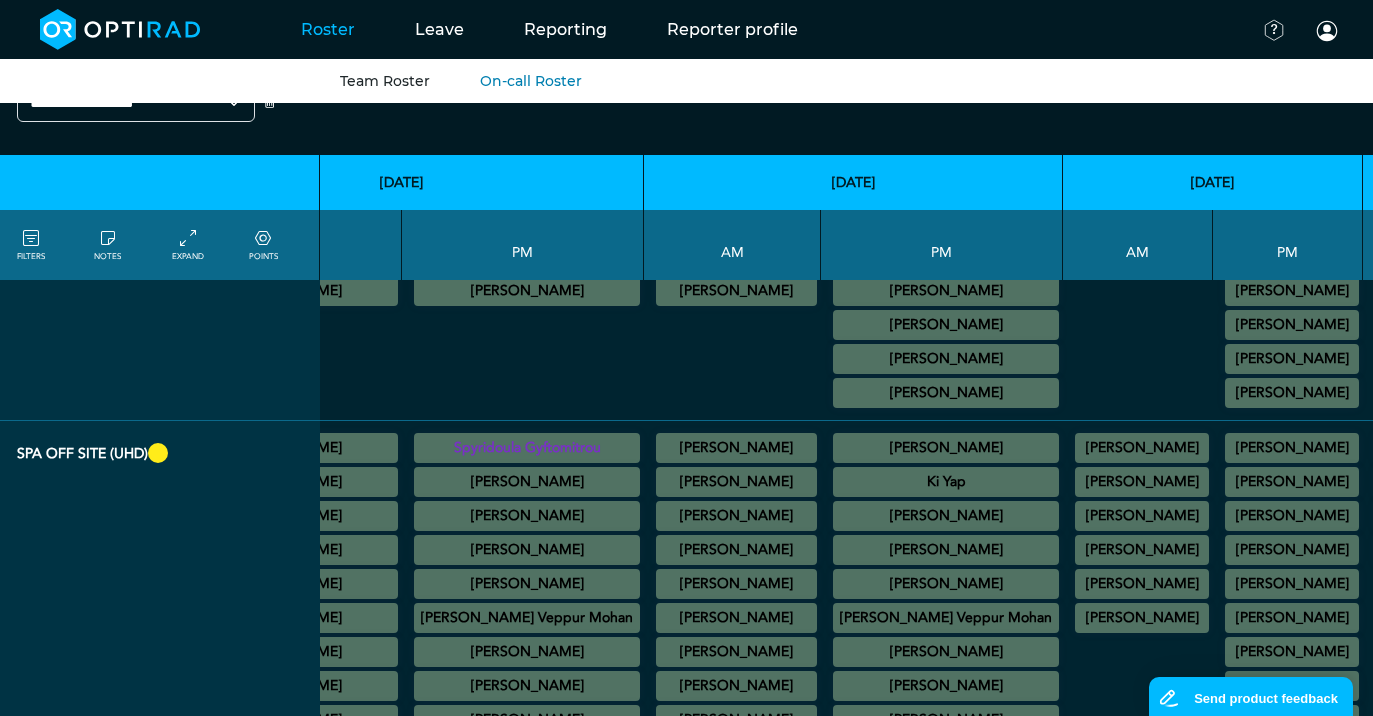 click on "[PERSON_NAME]" at bounding box center [1292, 652] 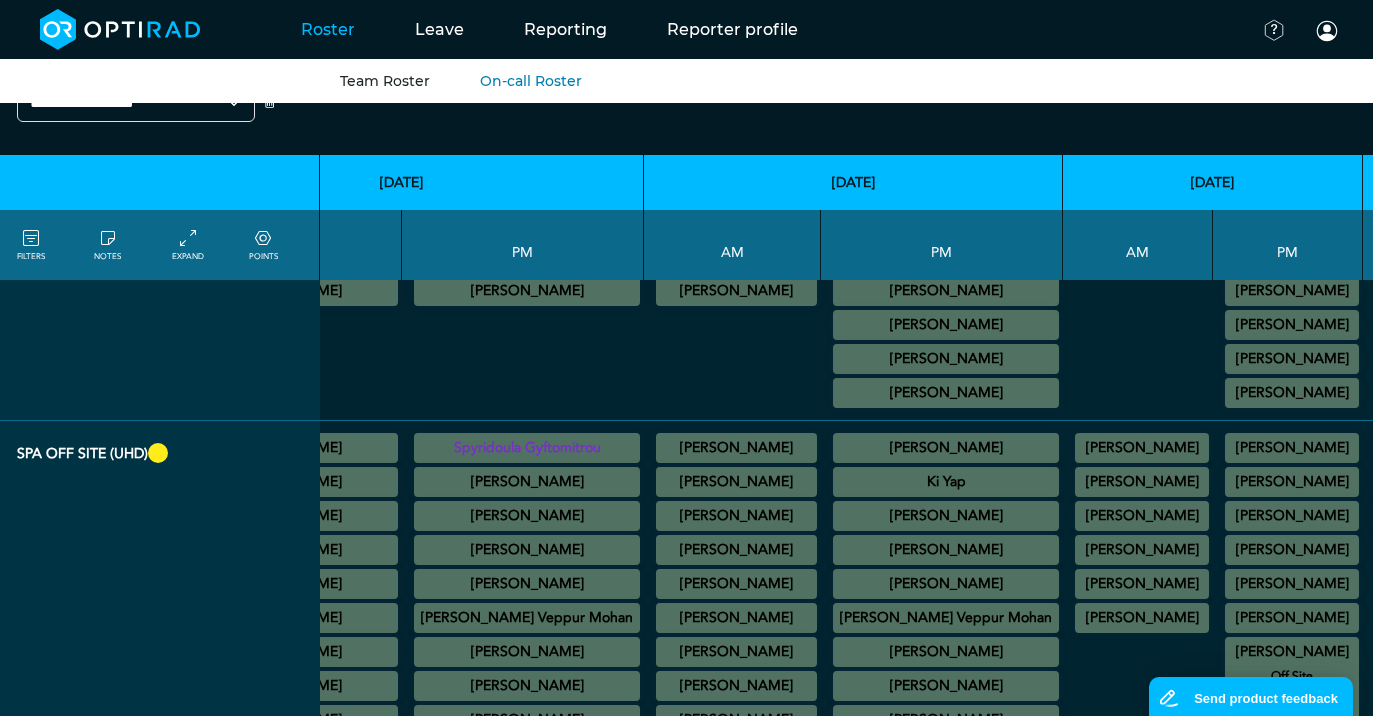 click on "[PERSON_NAME]" at bounding box center [1292, 618] 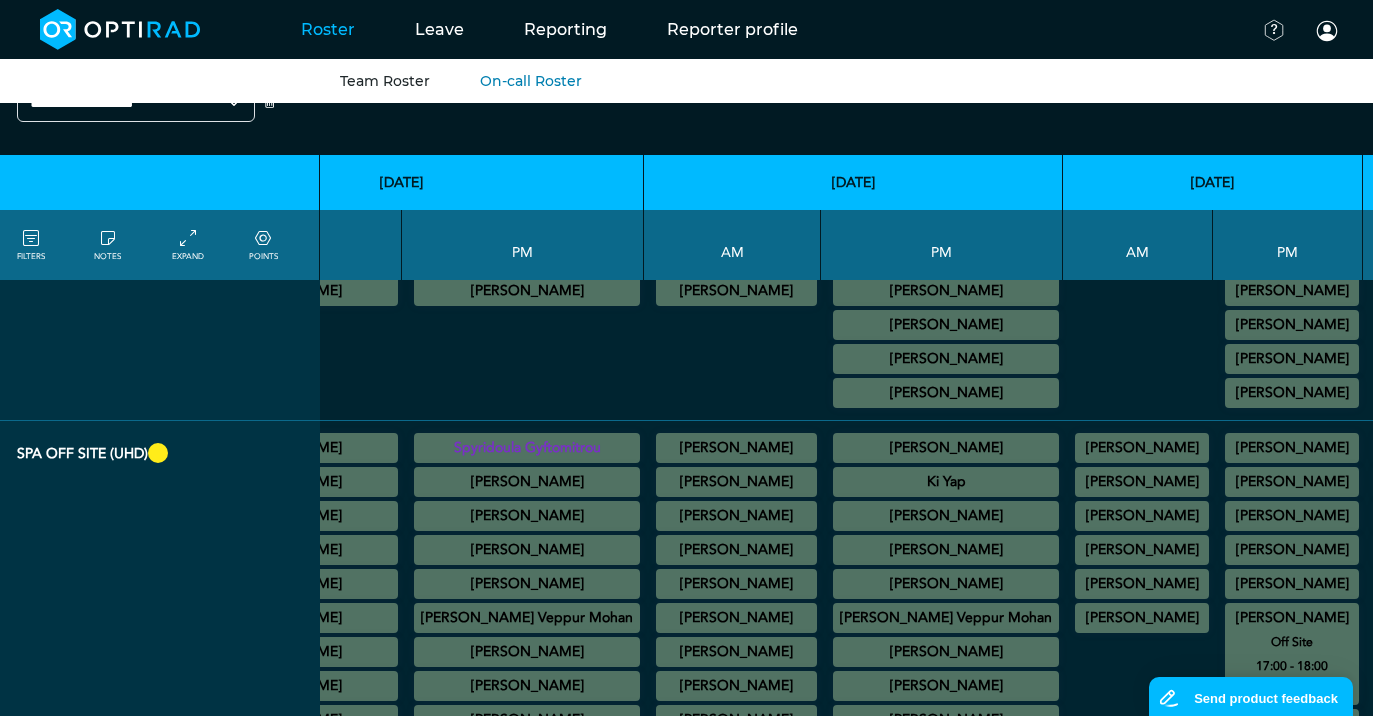 click on "[PERSON_NAME]" at bounding box center (1142, 516) 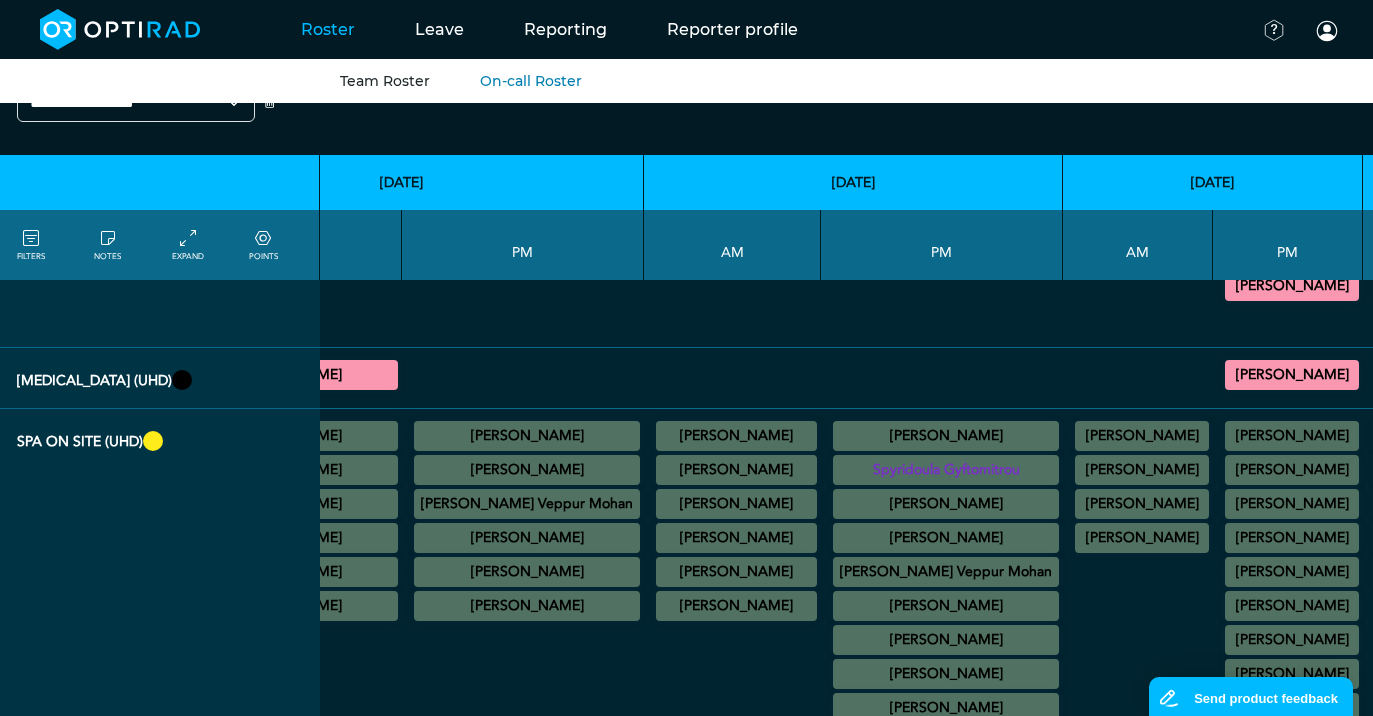 scroll, scrollTop: 1773, scrollLeft: 692, axis: both 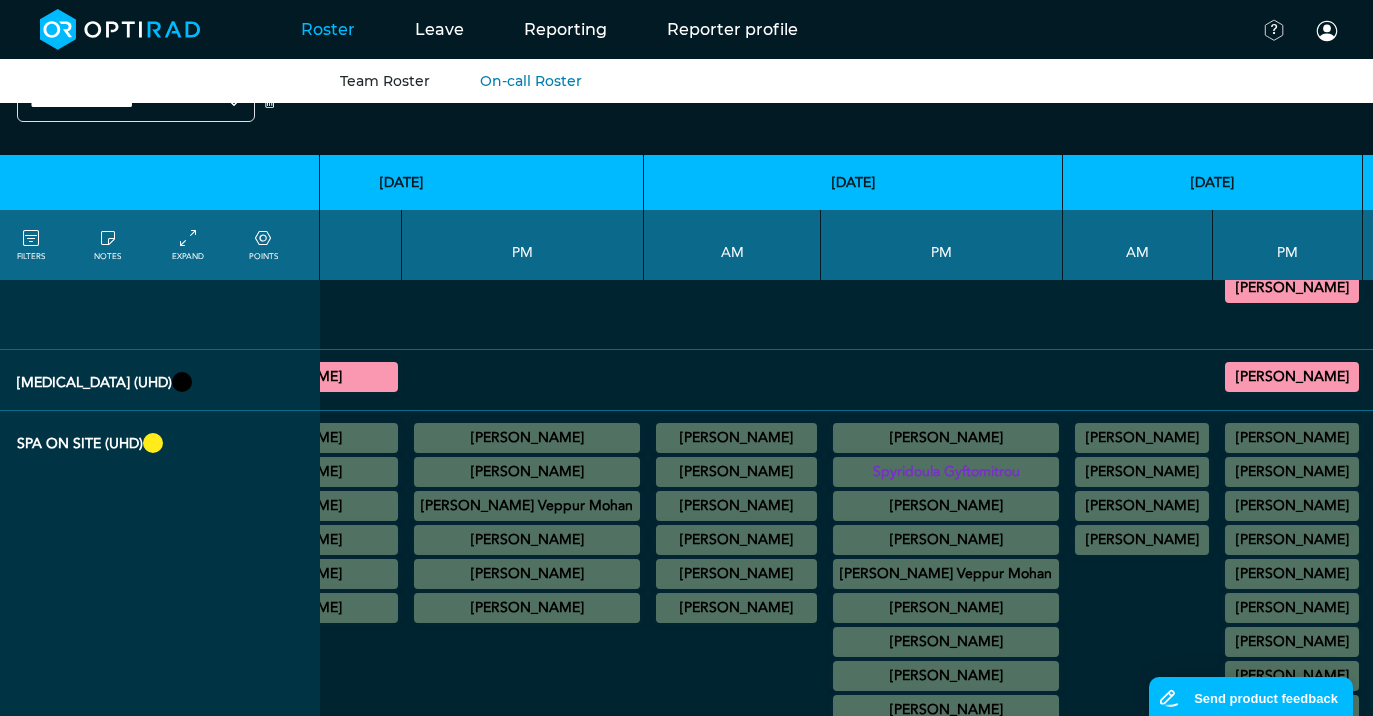 click on "[PERSON_NAME]" at bounding box center [1142, 540] 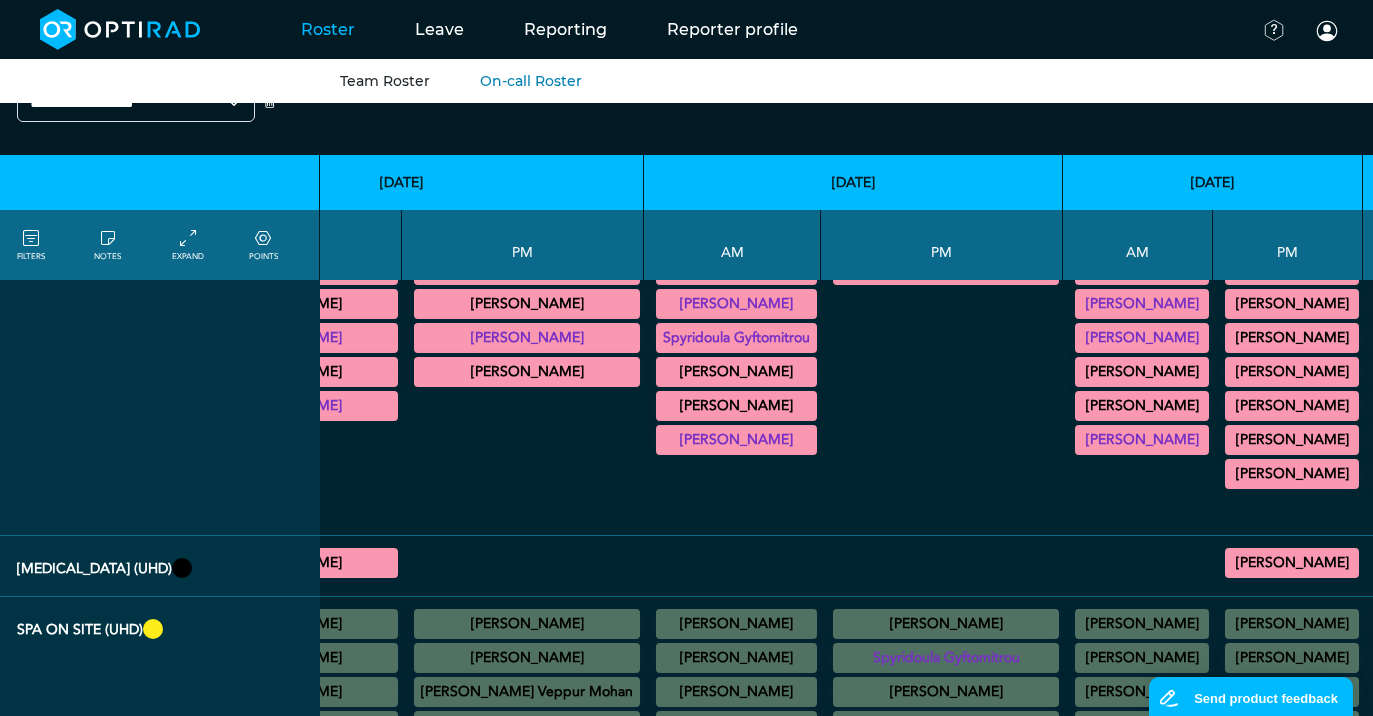 scroll, scrollTop: 1581, scrollLeft: 692, axis: both 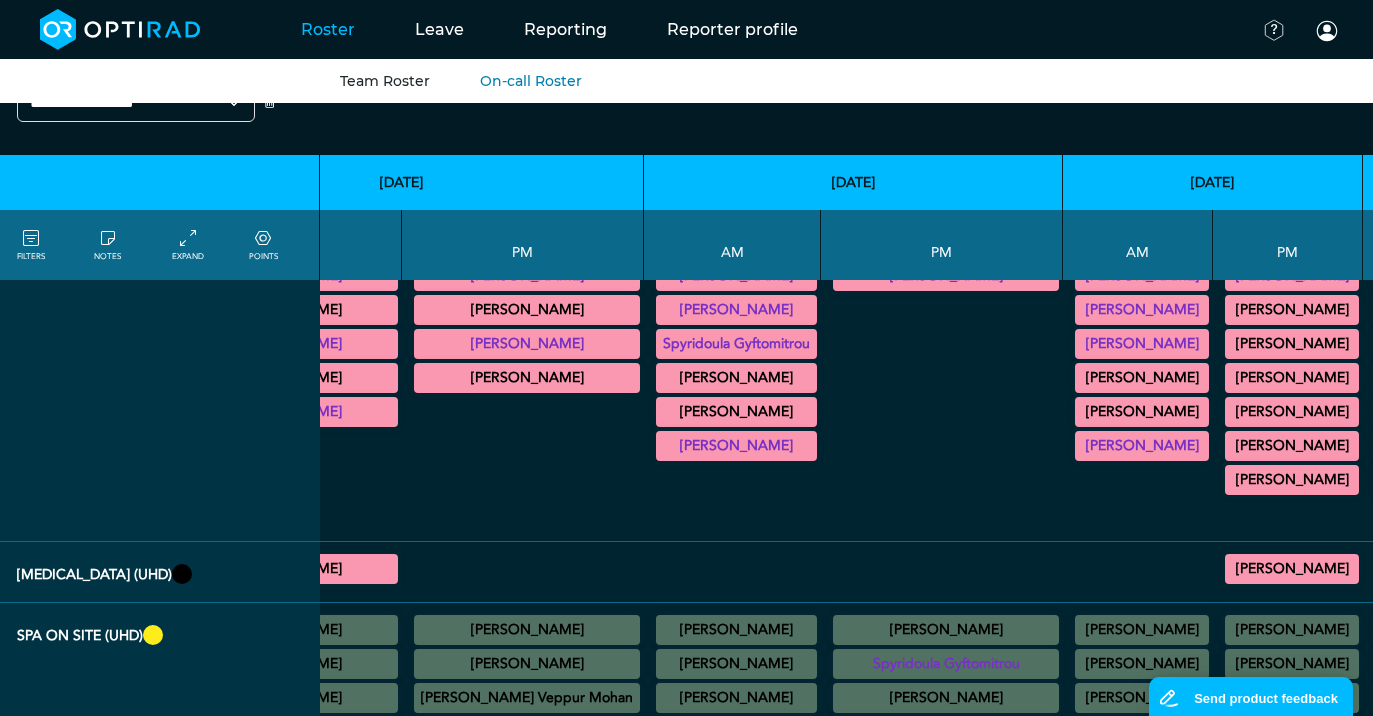 click on "[PERSON_NAME]" at bounding box center (1292, 569) 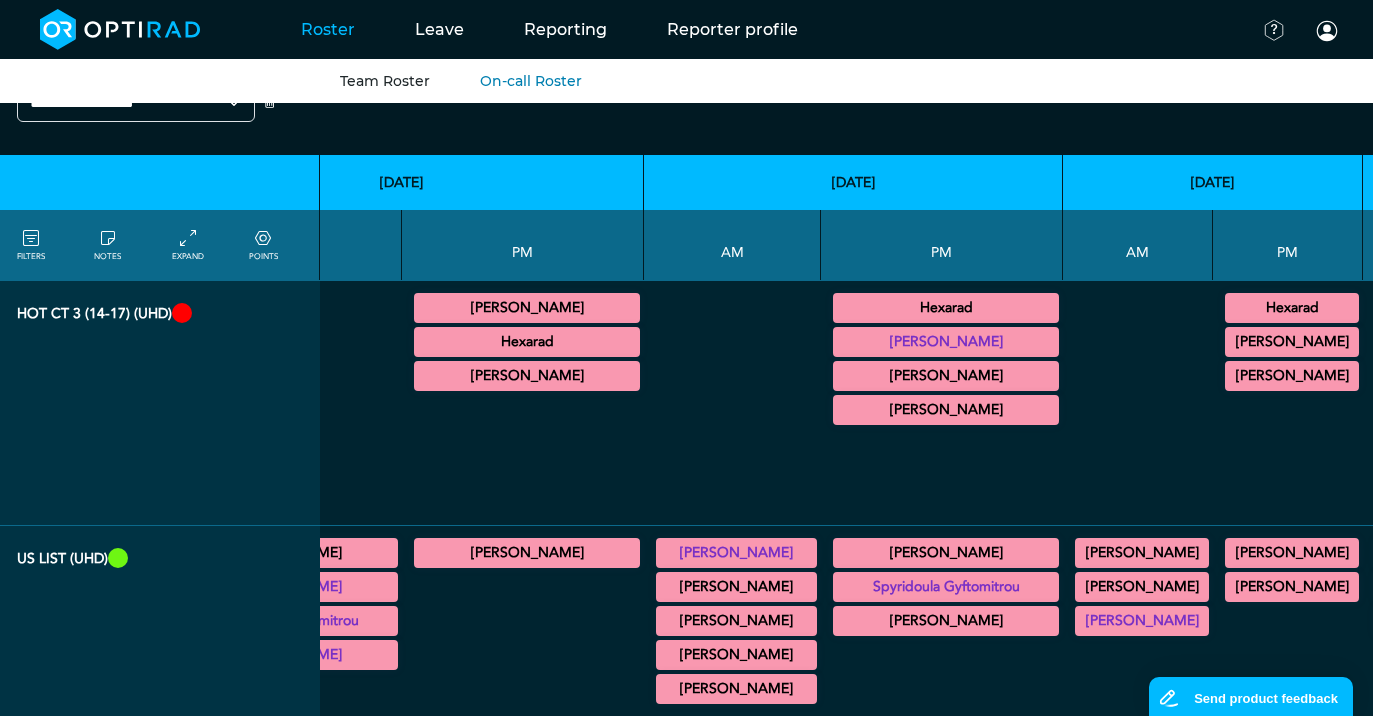 scroll, scrollTop: 441, scrollLeft: 692, axis: both 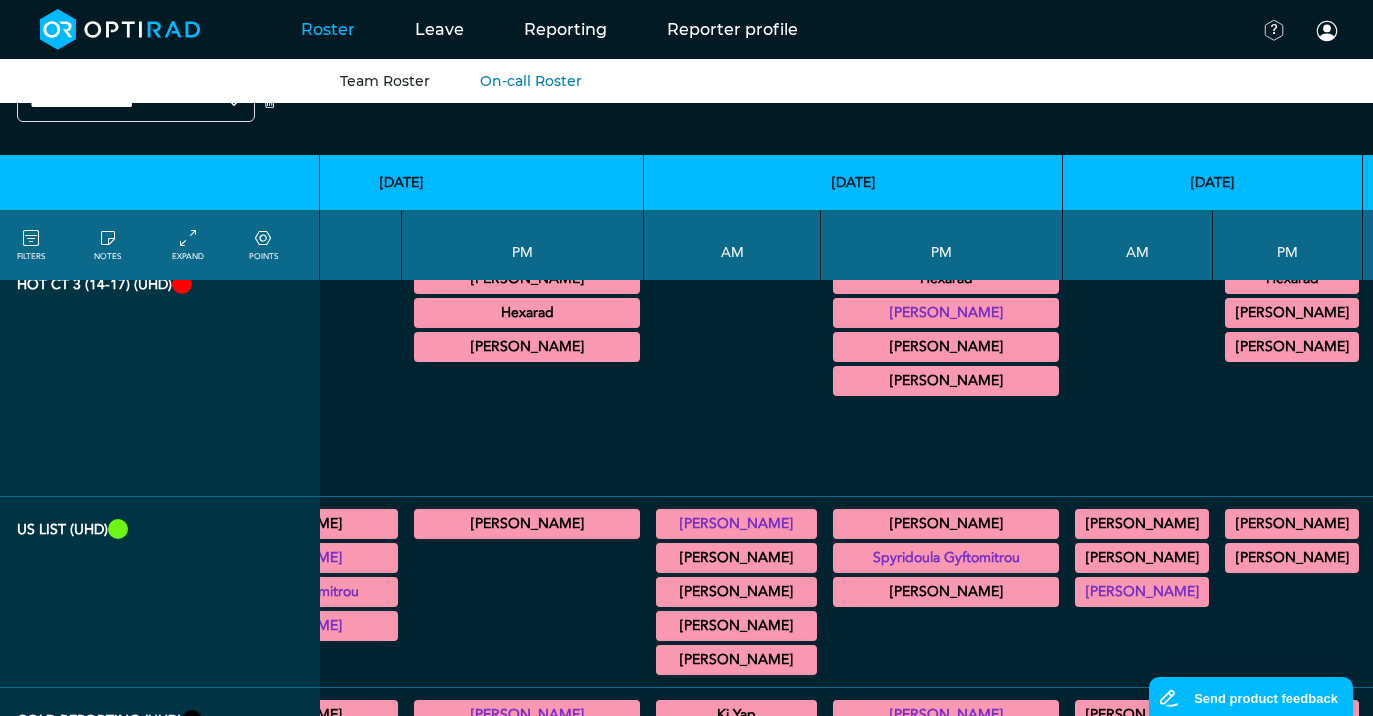 click on "[PERSON_NAME]" at bounding box center [1455, 592] 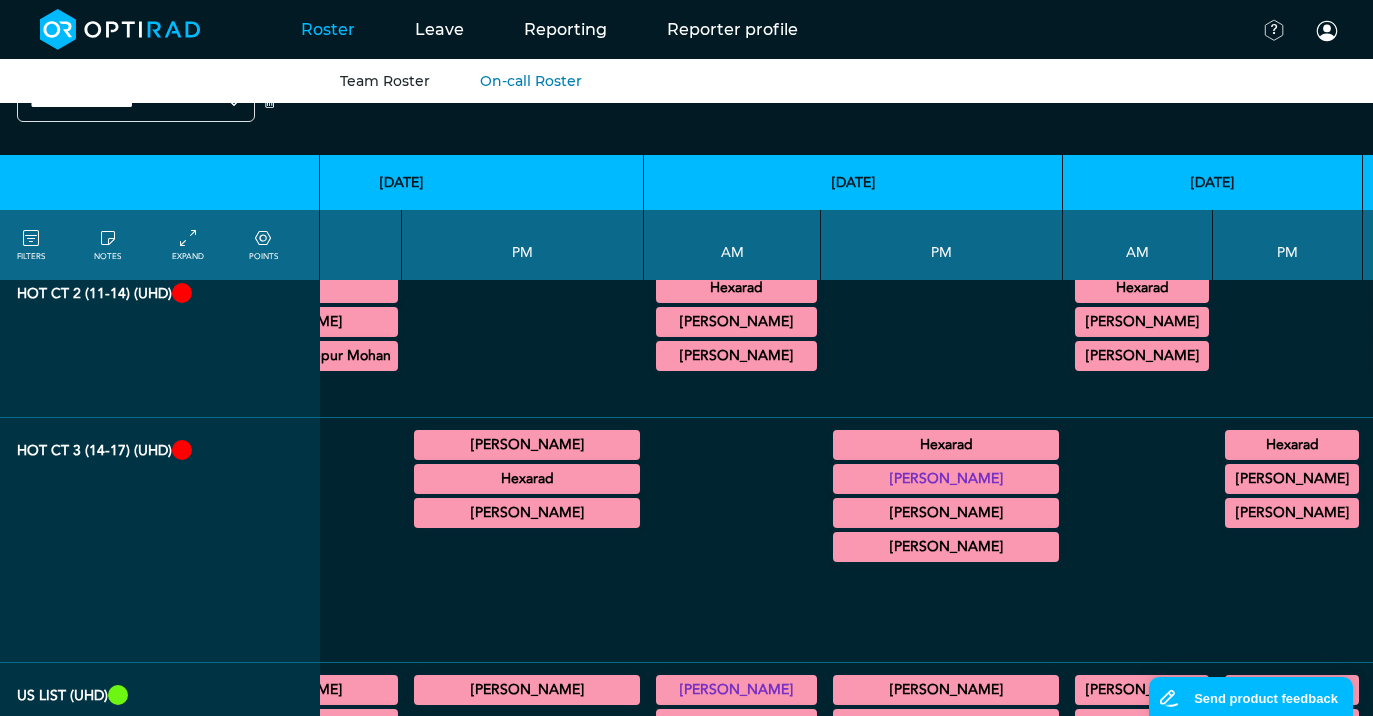 scroll, scrollTop: 327, scrollLeft: 692, axis: both 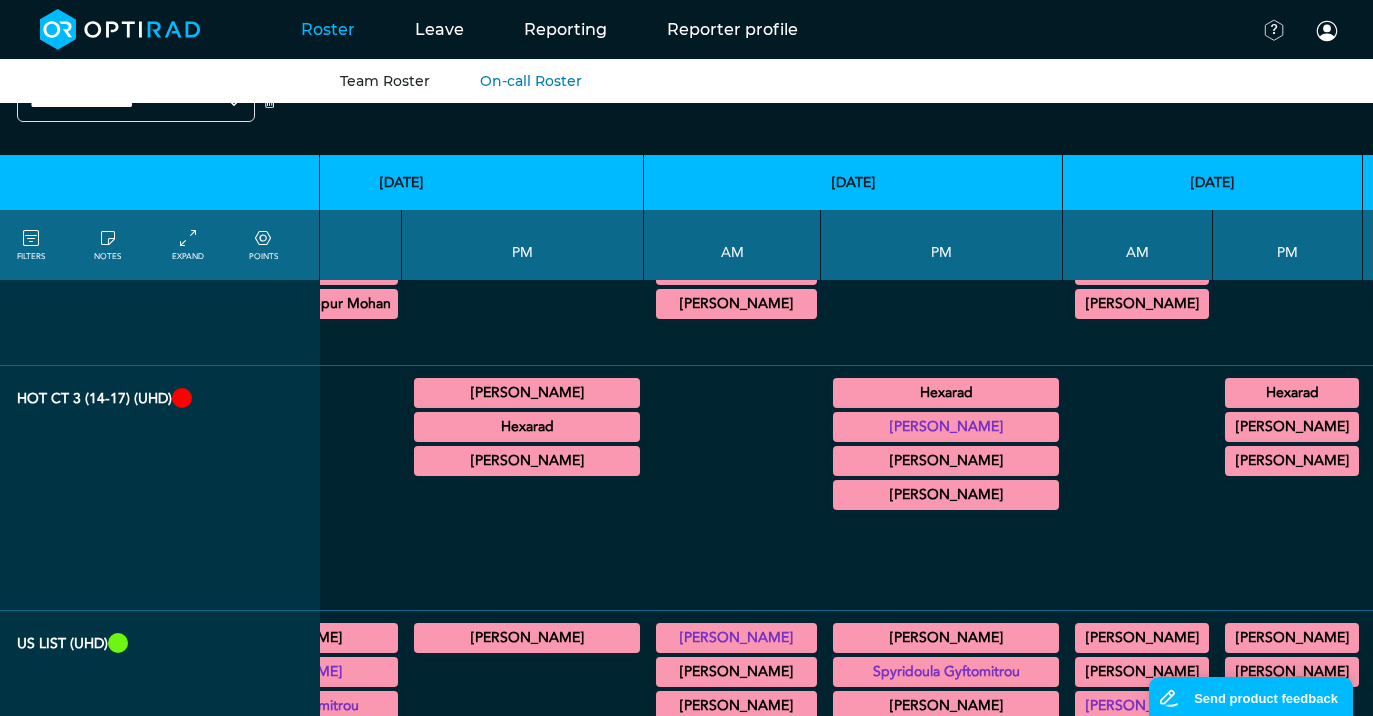 click on "[PERSON_NAME]" at bounding box center (1632, 495) 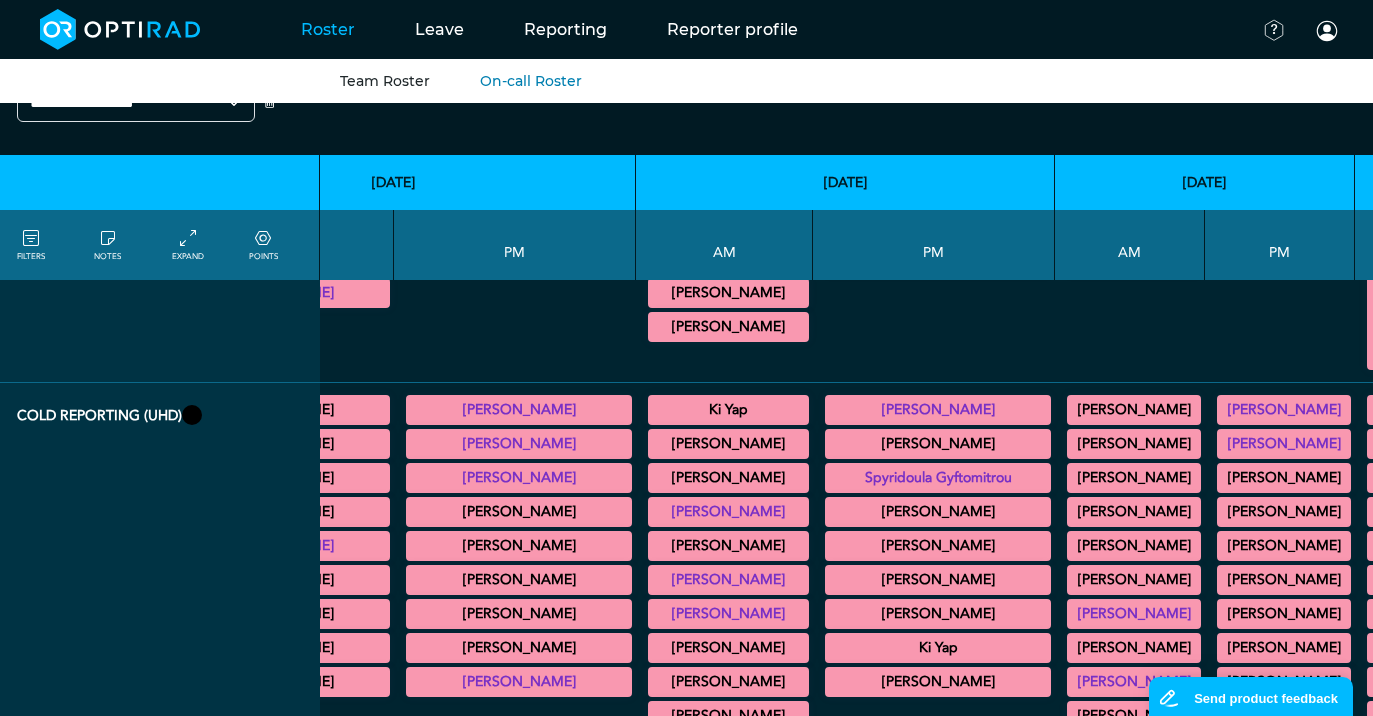 scroll, scrollTop: 779, scrollLeft: 700, axis: both 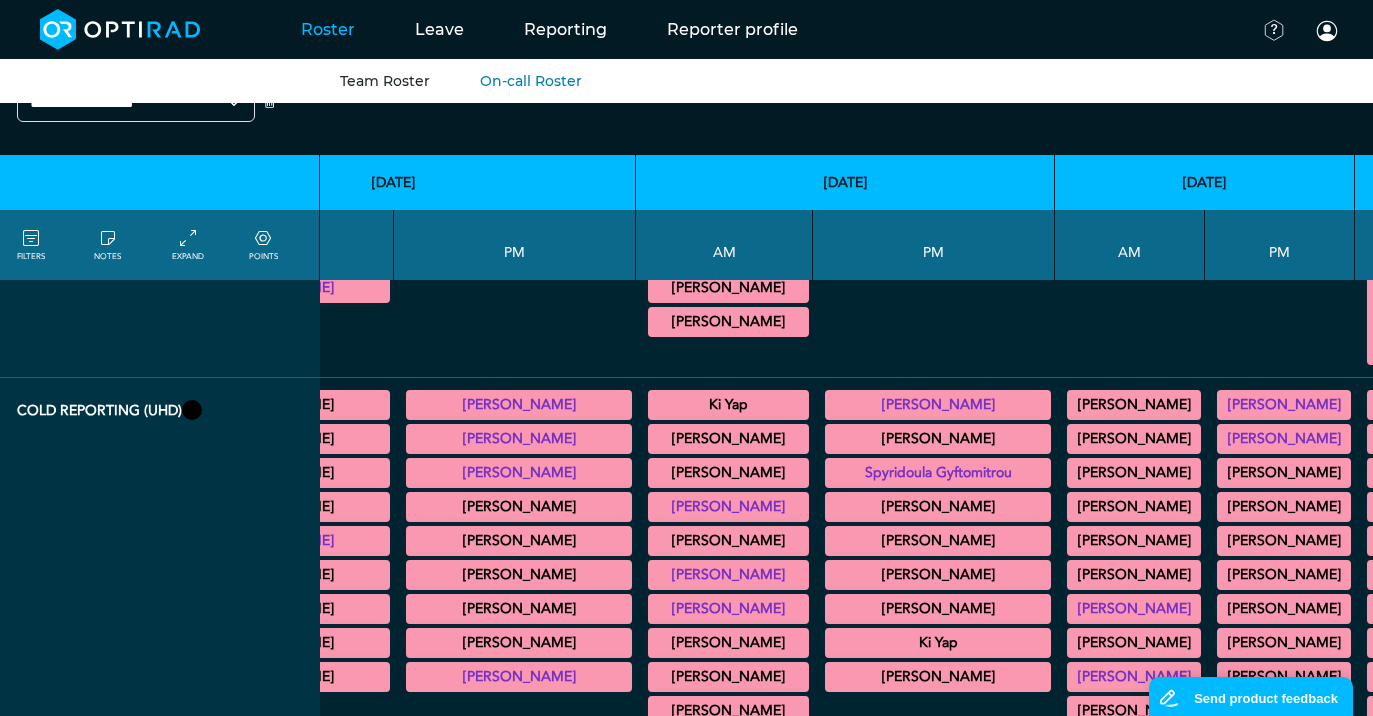 click on "[PERSON_NAME]" at bounding box center (1624, 473) 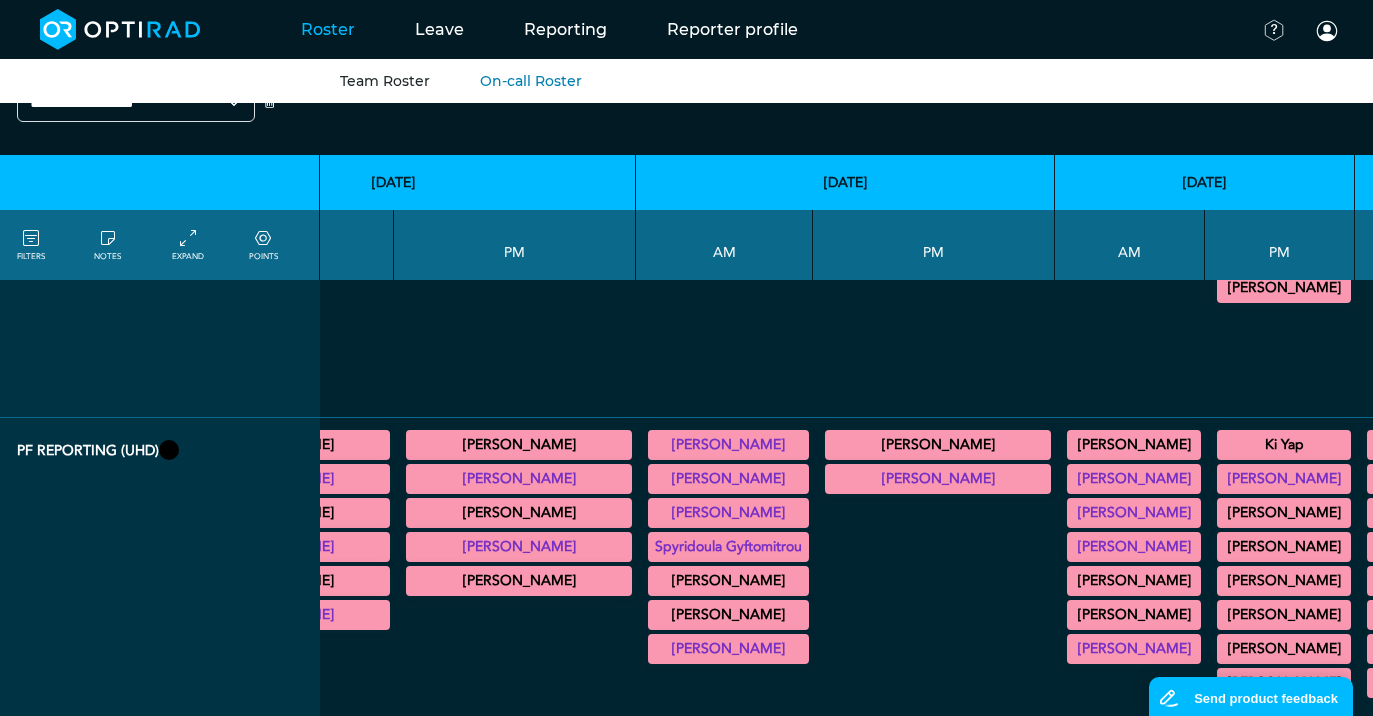 scroll, scrollTop: 1408, scrollLeft: 700, axis: both 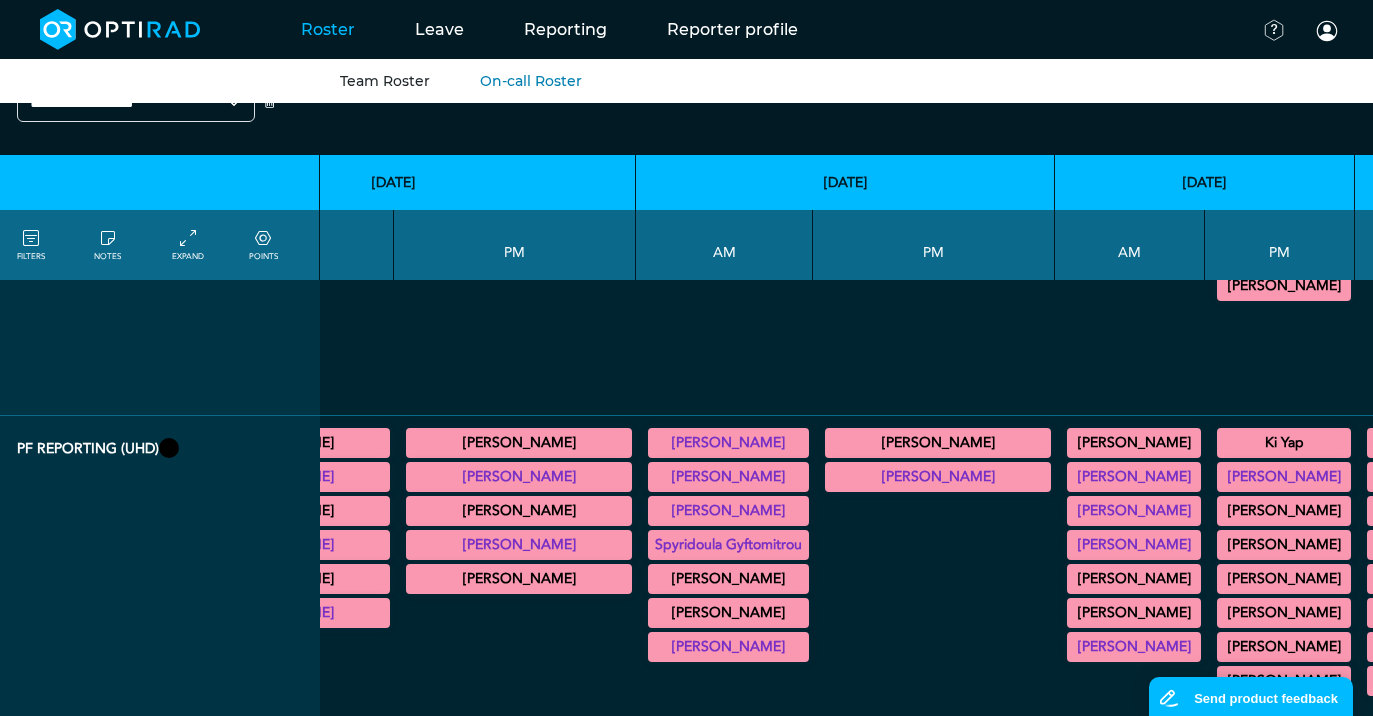 click on "[PERSON_NAME]" at bounding box center [1624, 511] 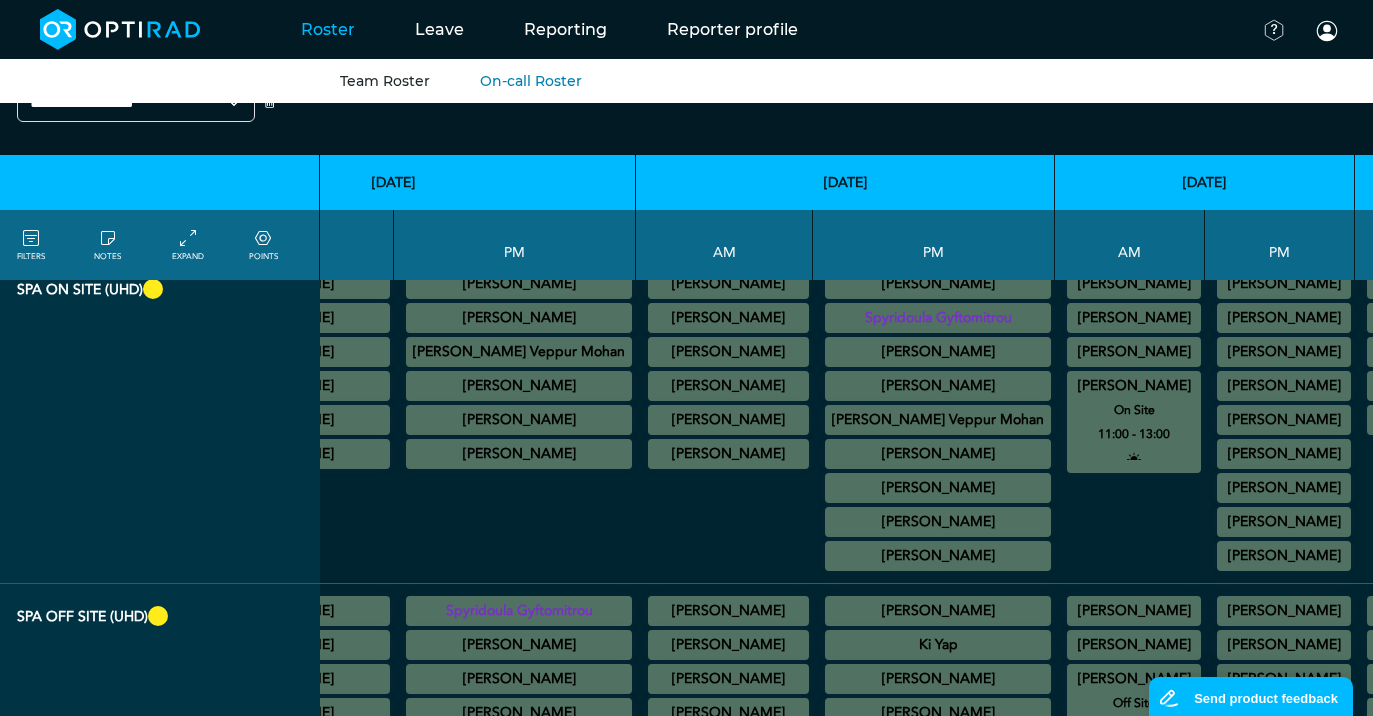 scroll, scrollTop: 2050, scrollLeft: 700, axis: both 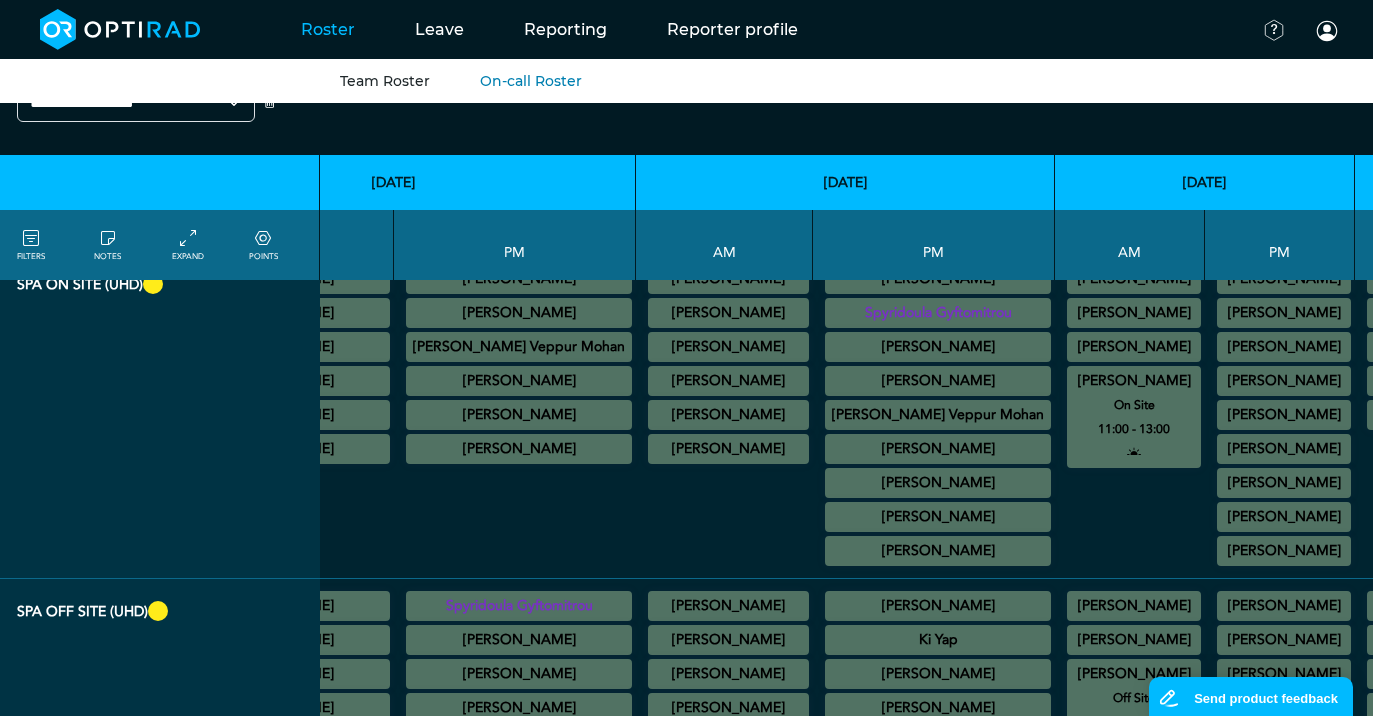 click on "[PERSON_NAME]" at bounding box center [1447, 674] 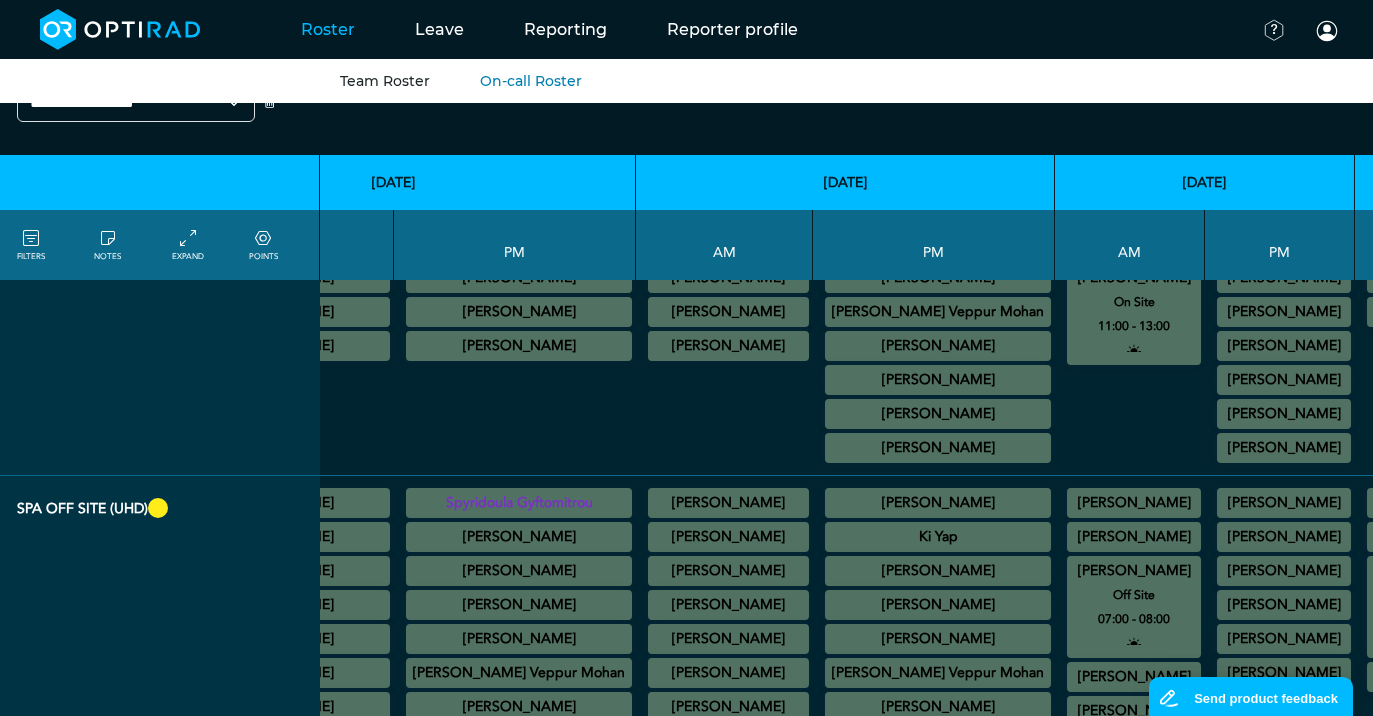 scroll, scrollTop: 2155, scrollLeft: 700, axis: both 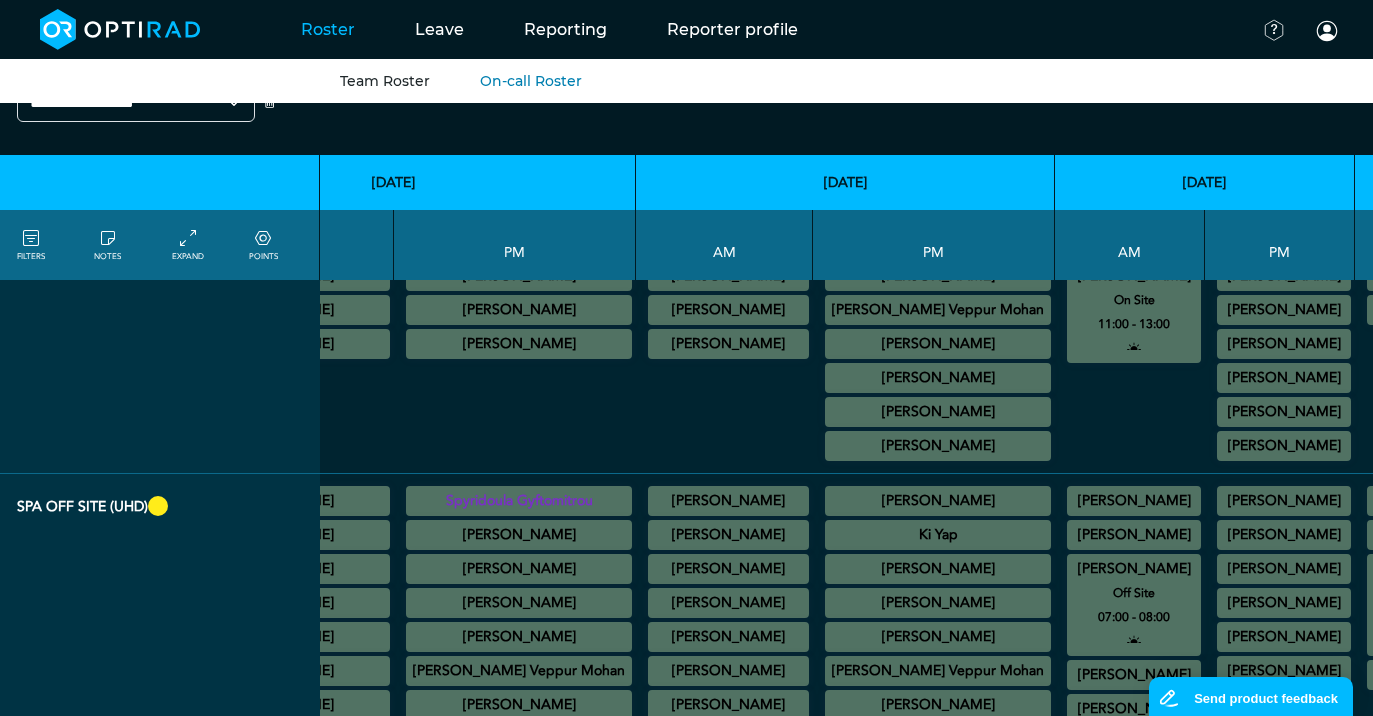 click on "[PERSON_NAME]" at bounding box center [1624, 501] 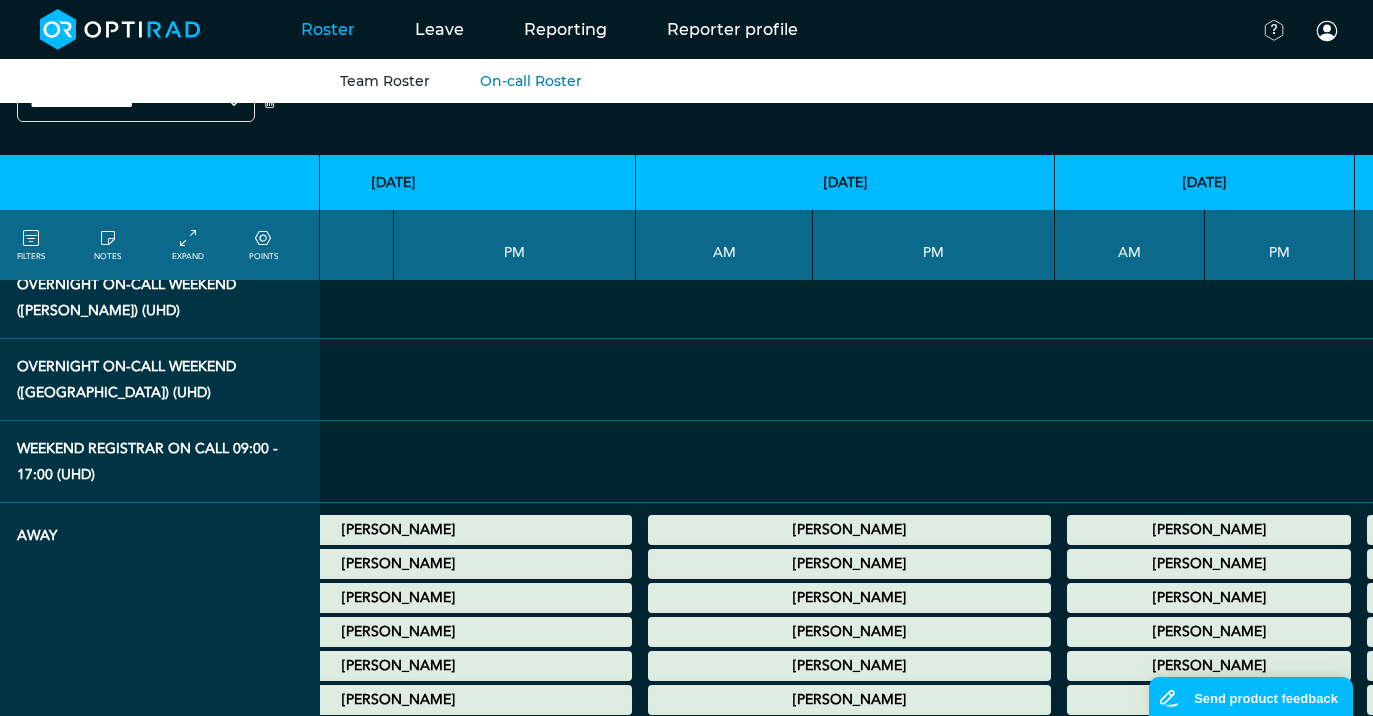 scroll, scrollTop: 4039, scrollLeft: 700, axis: both 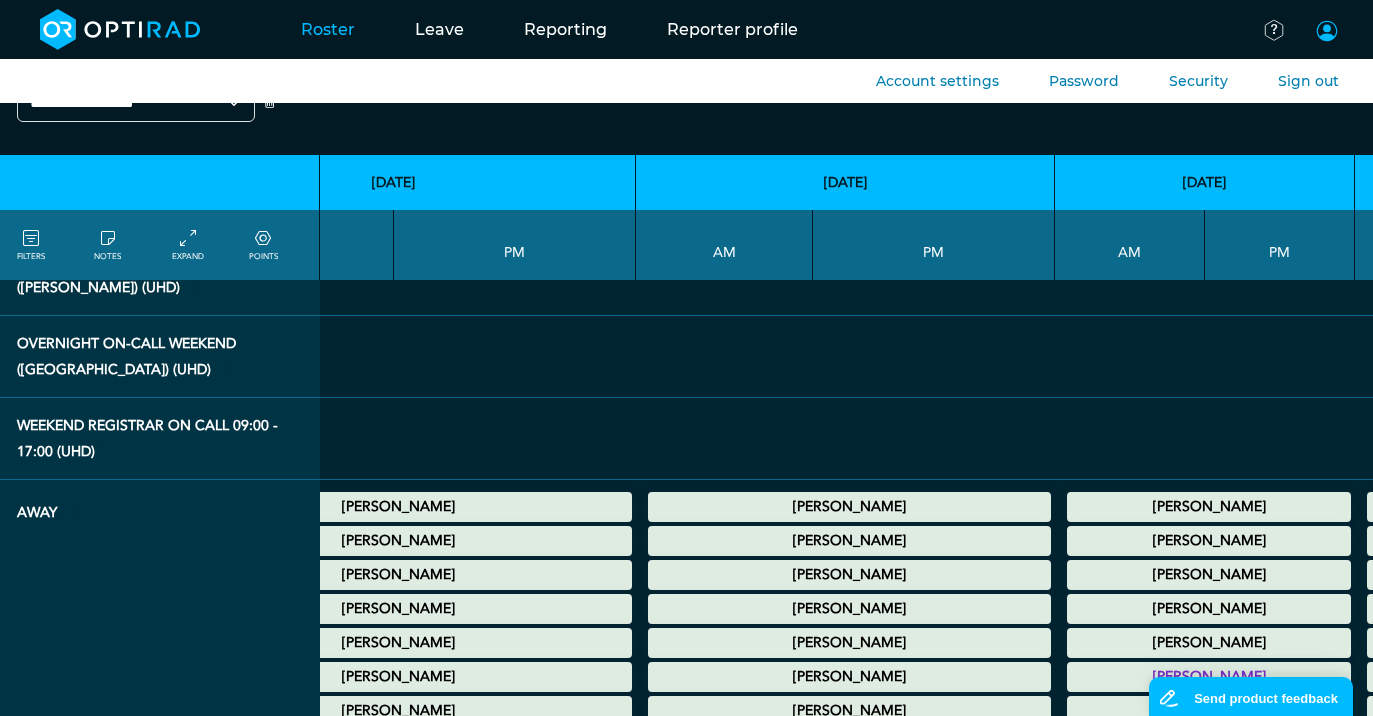 click at bounding box center [1334, 37] 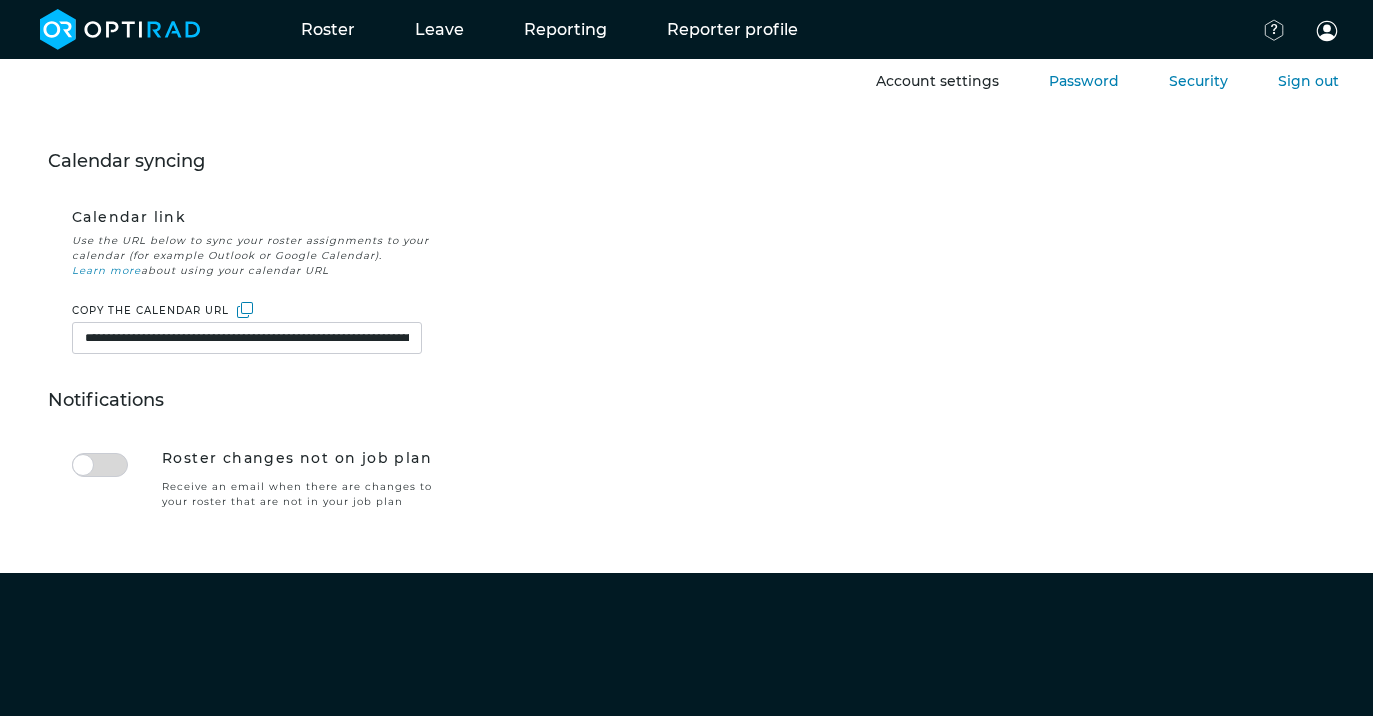 scroll, scrollTop: 0, scrollLeft: 0, axis: both 